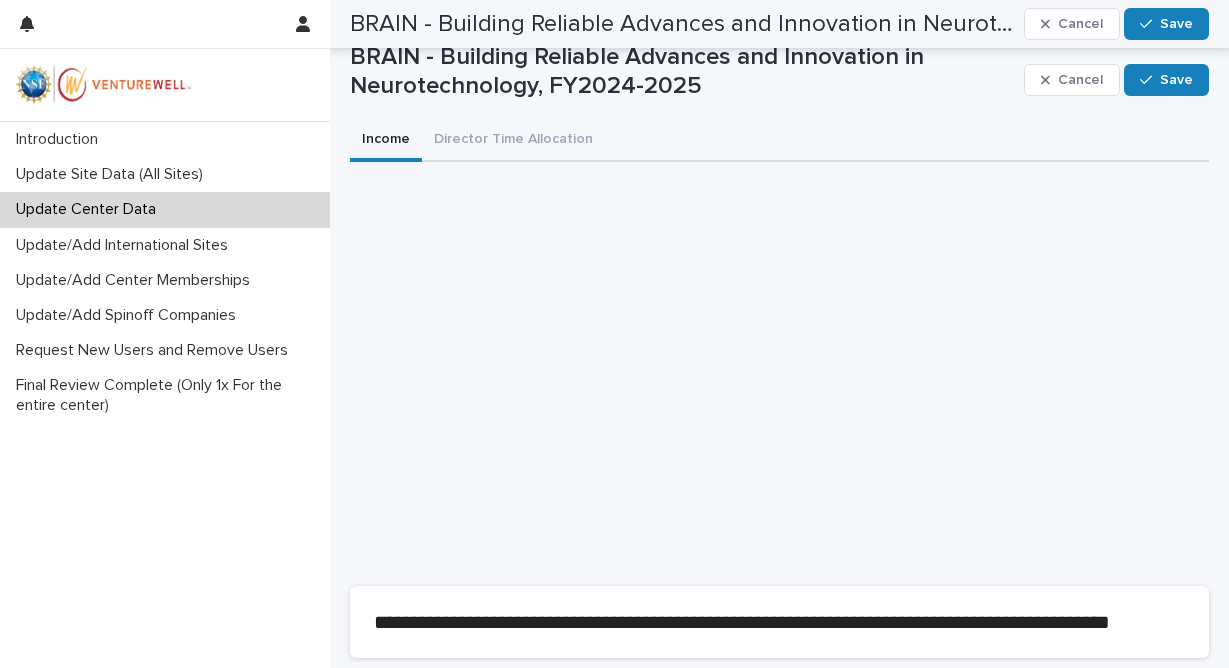 scroll, scrollTop: 0, scrollLeft: 0, axis: both 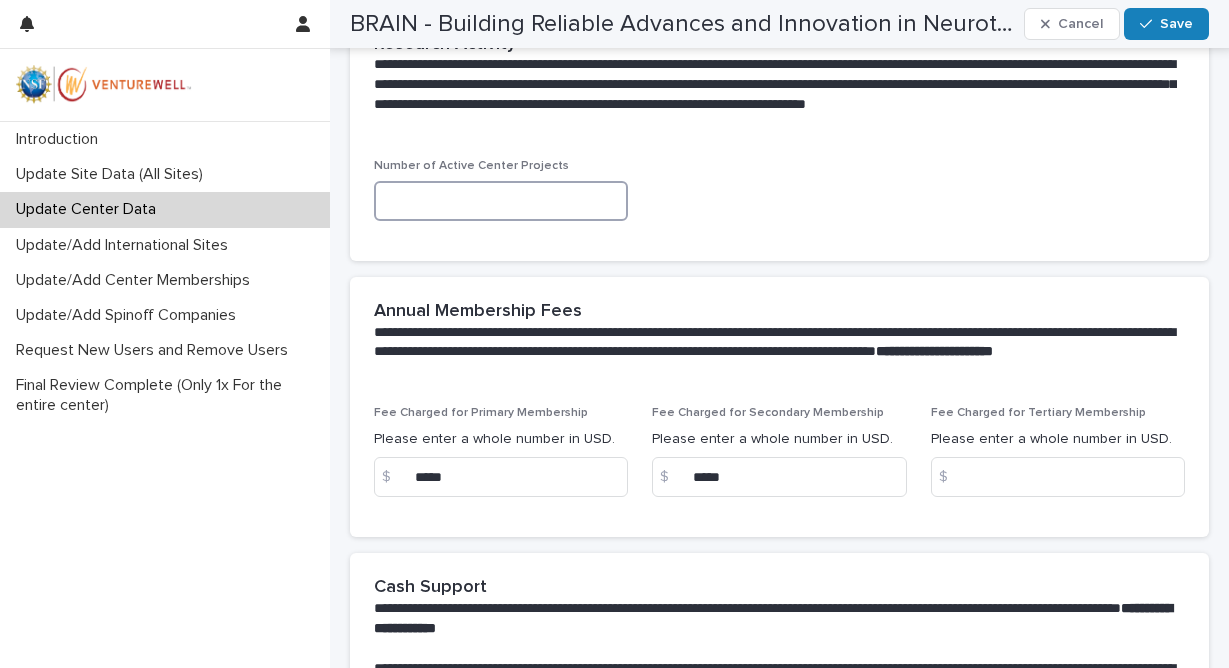 click at bounding box center [501, 201] 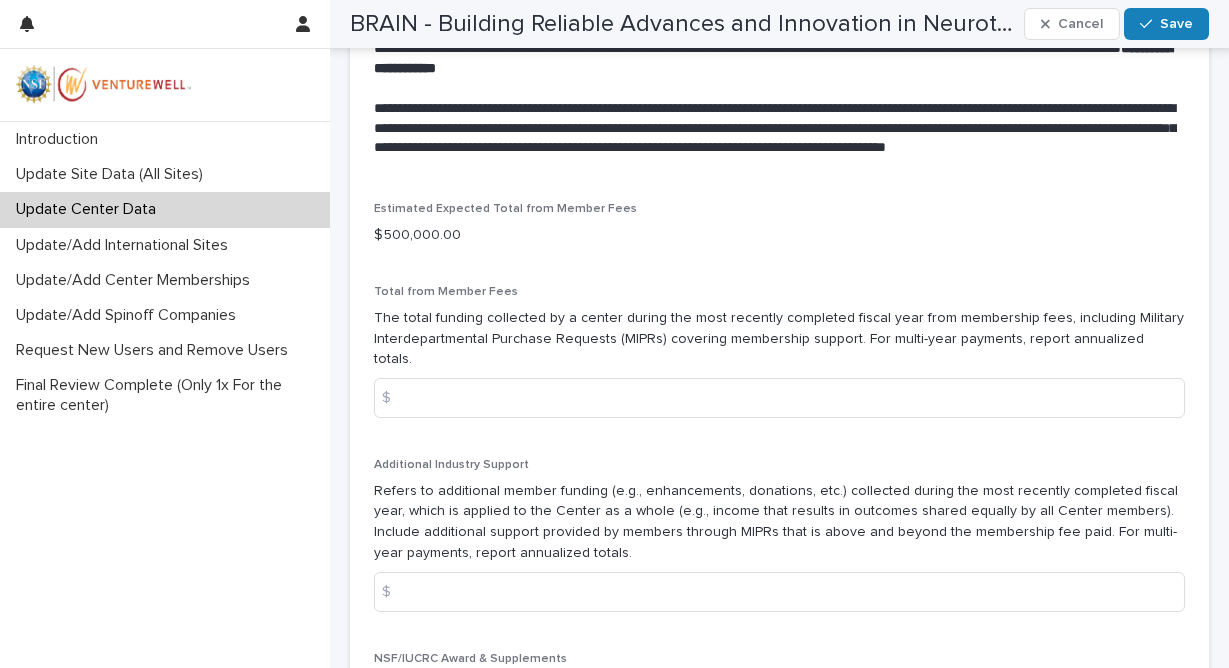 scroll, scrollTop: 1562, scrollLeft: 0, axis: vertical 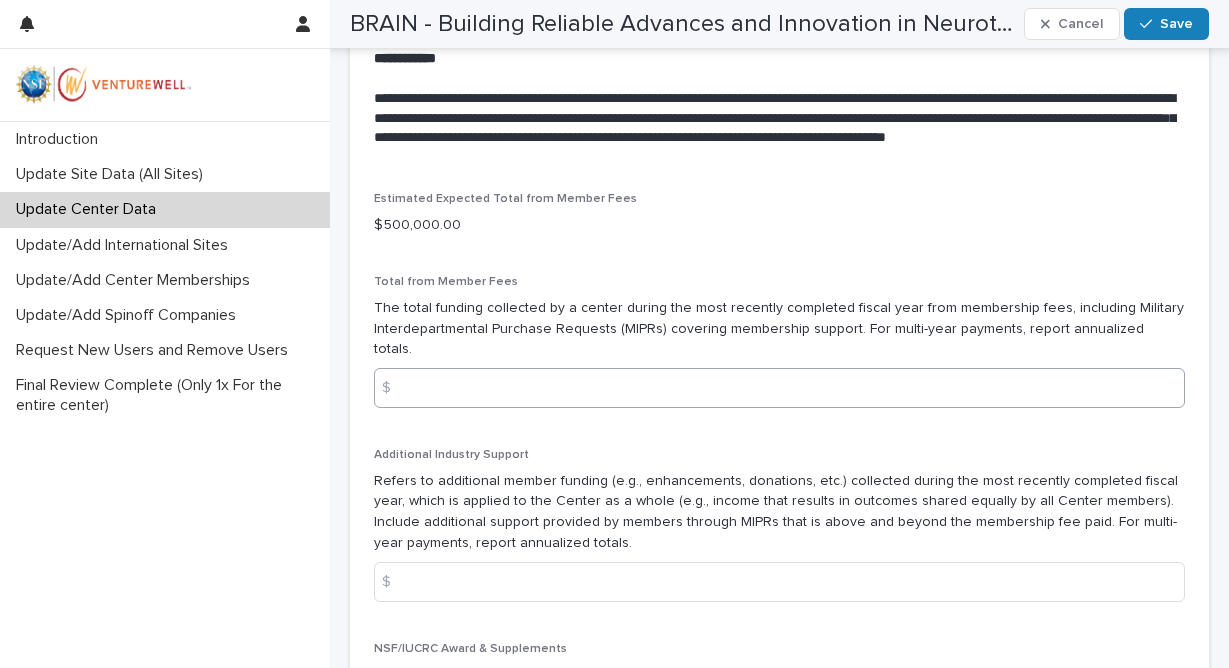 type on "*" 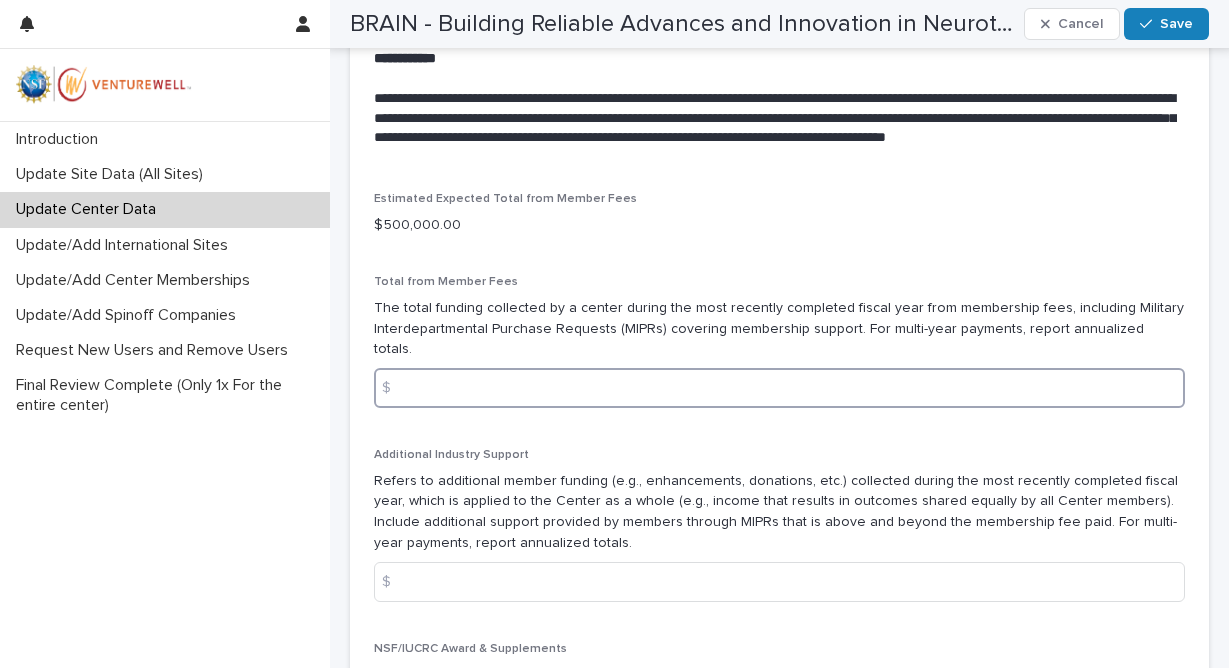 click at bounding box center [779, 388] 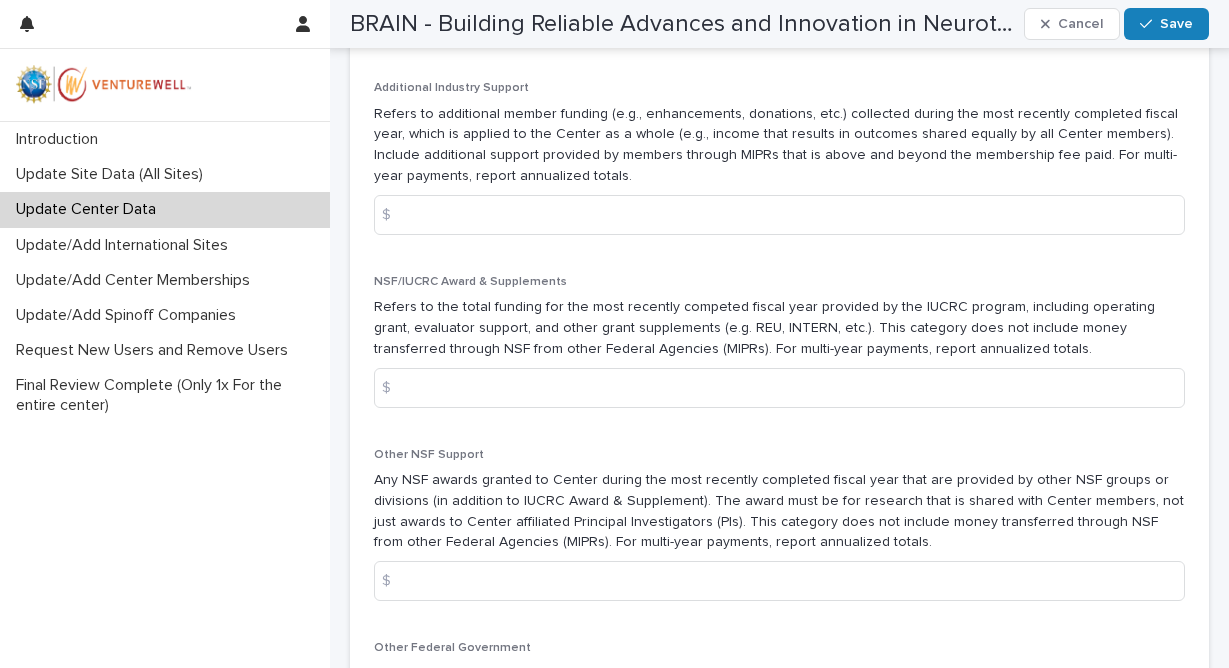 scroll, scrollTop: 1932, scrollLeft: 0, axis: vertical 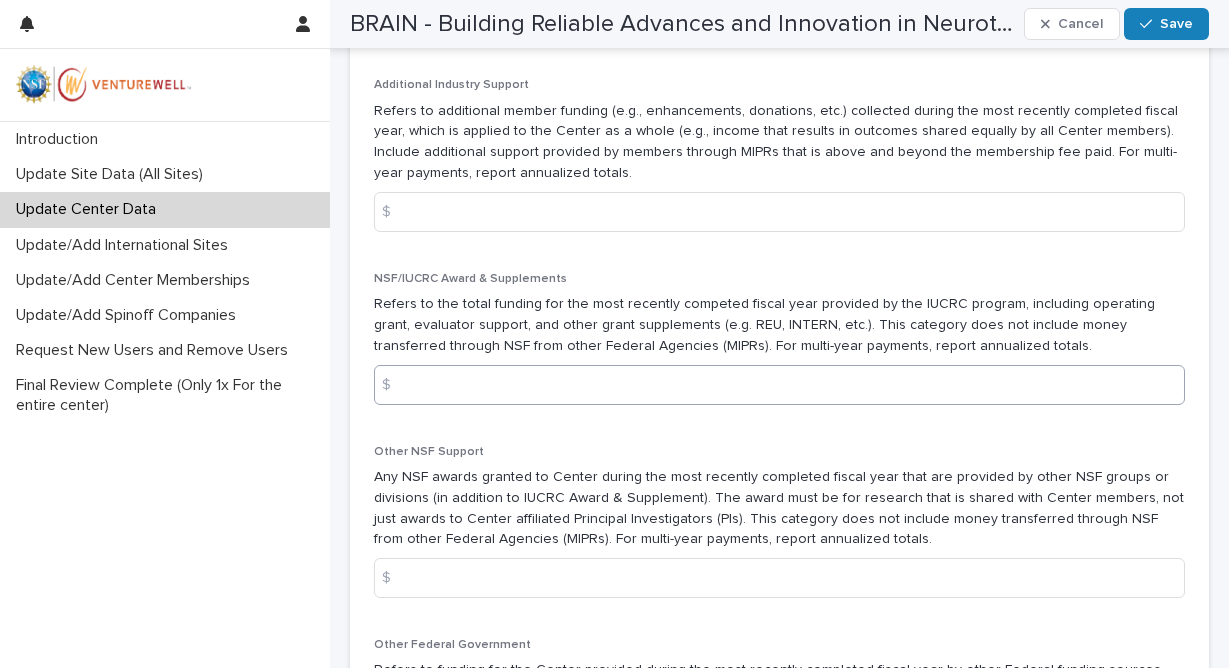 type on "*****" 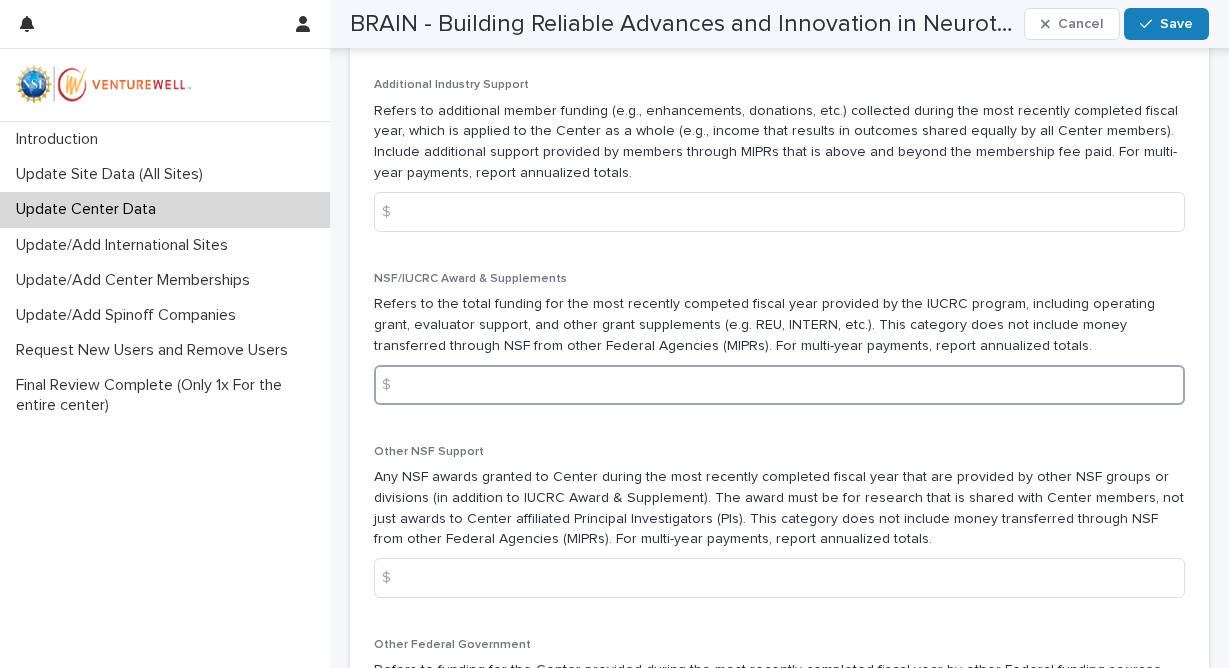 click at bounding box center (779, 385) 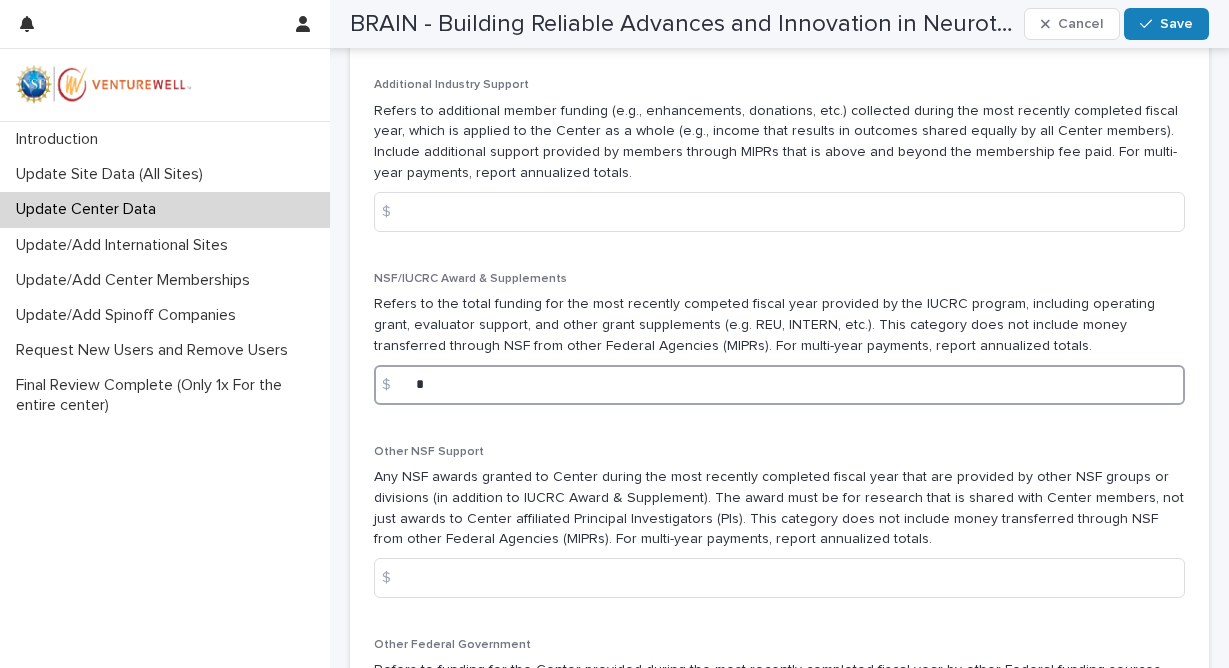 scroll, scrollTop: 1932, scrollLeft: 0, axis: vertical 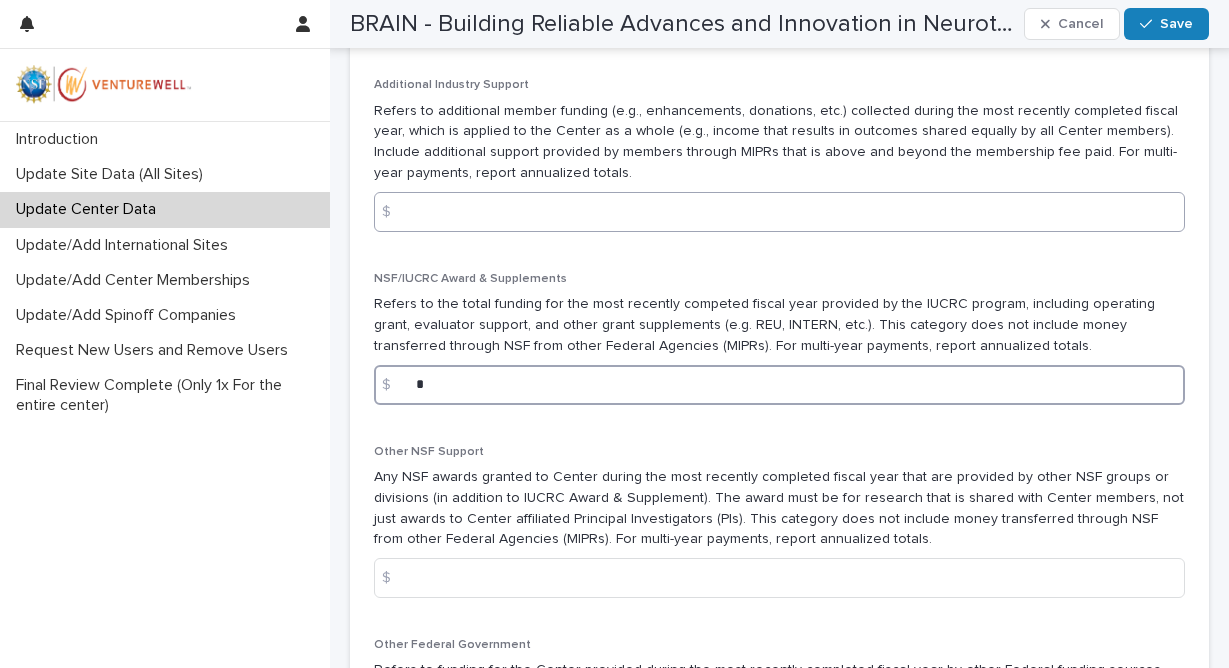 type on "*" 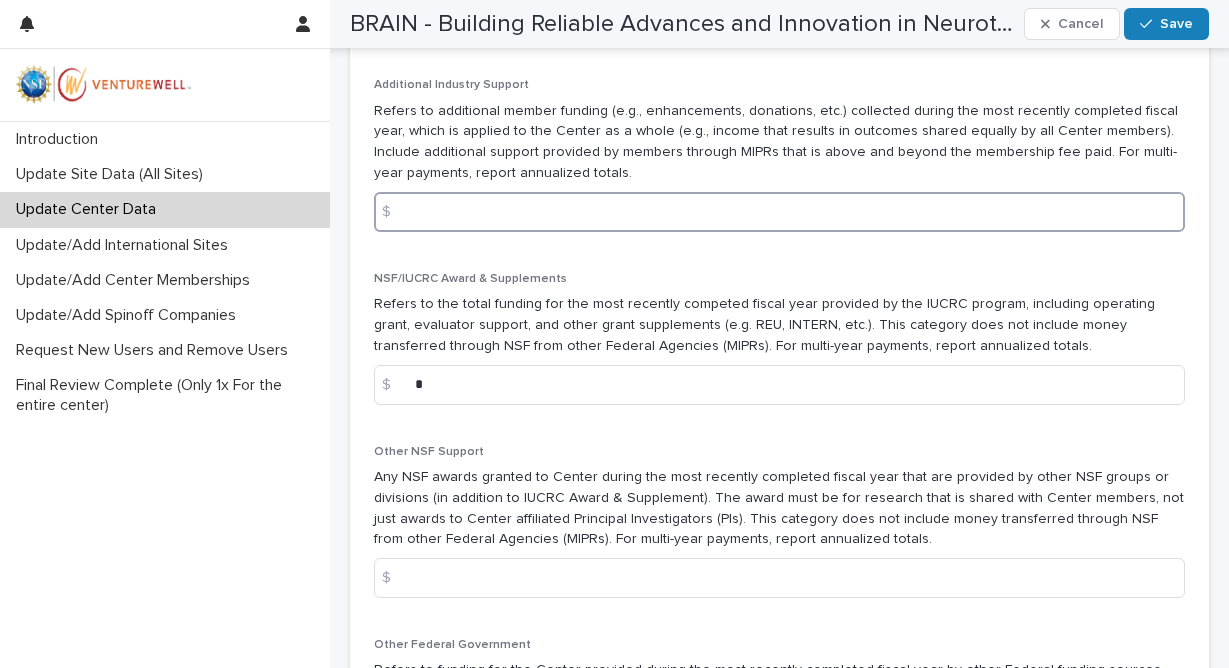 click at bounding box center (779, 212) 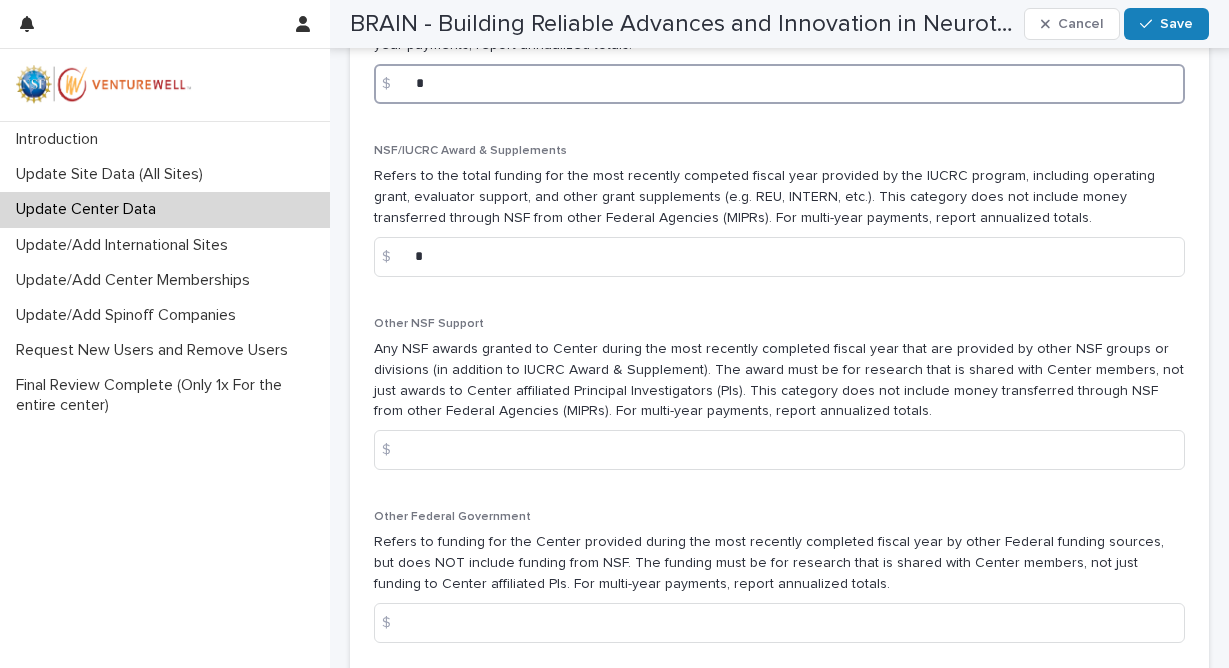 scroll, scrollTop: 2069, scrollLeft: 0, axis: vertical 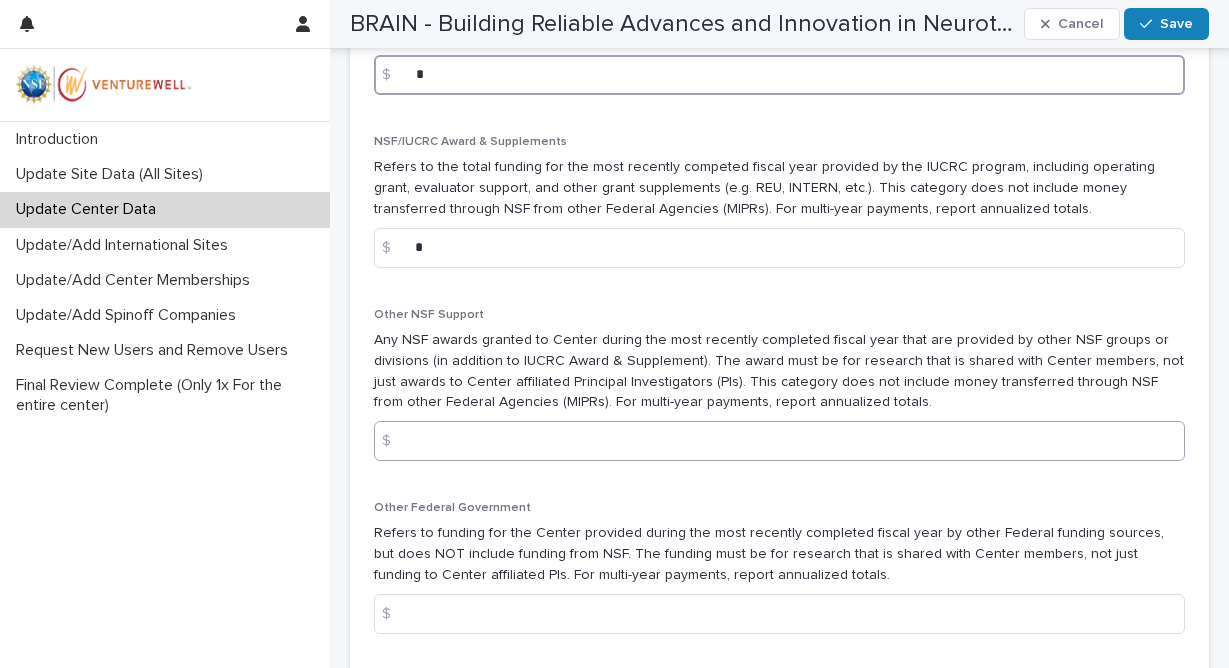 type on "*" 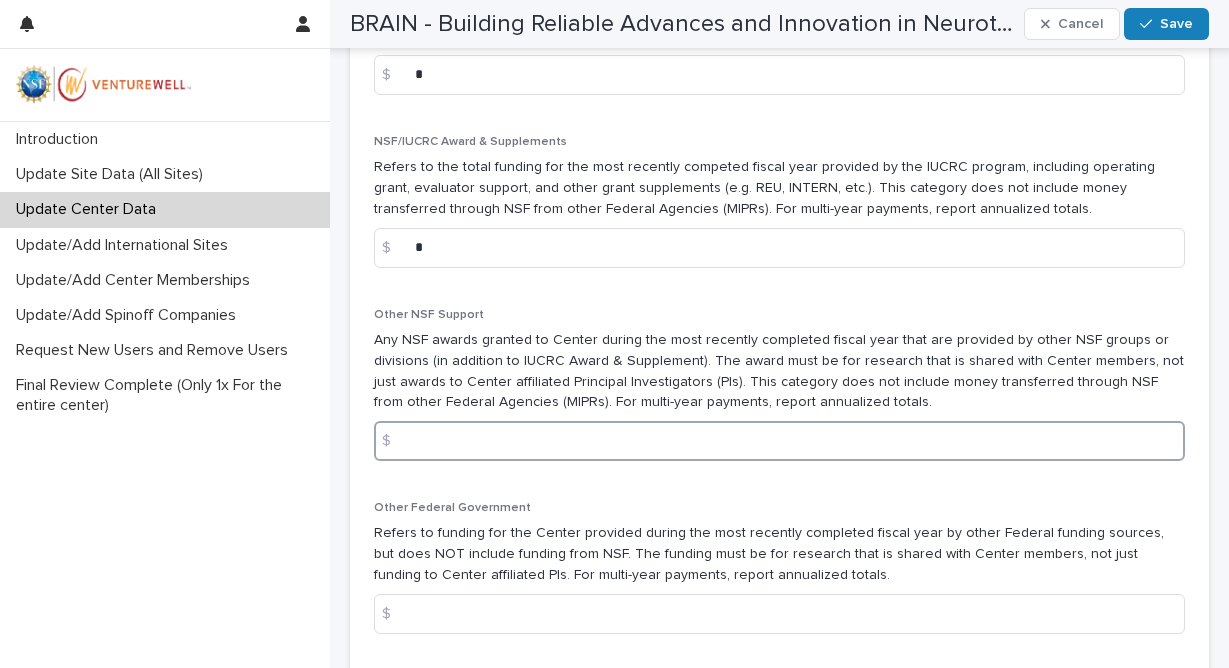 click at bounding box center (779, 441) 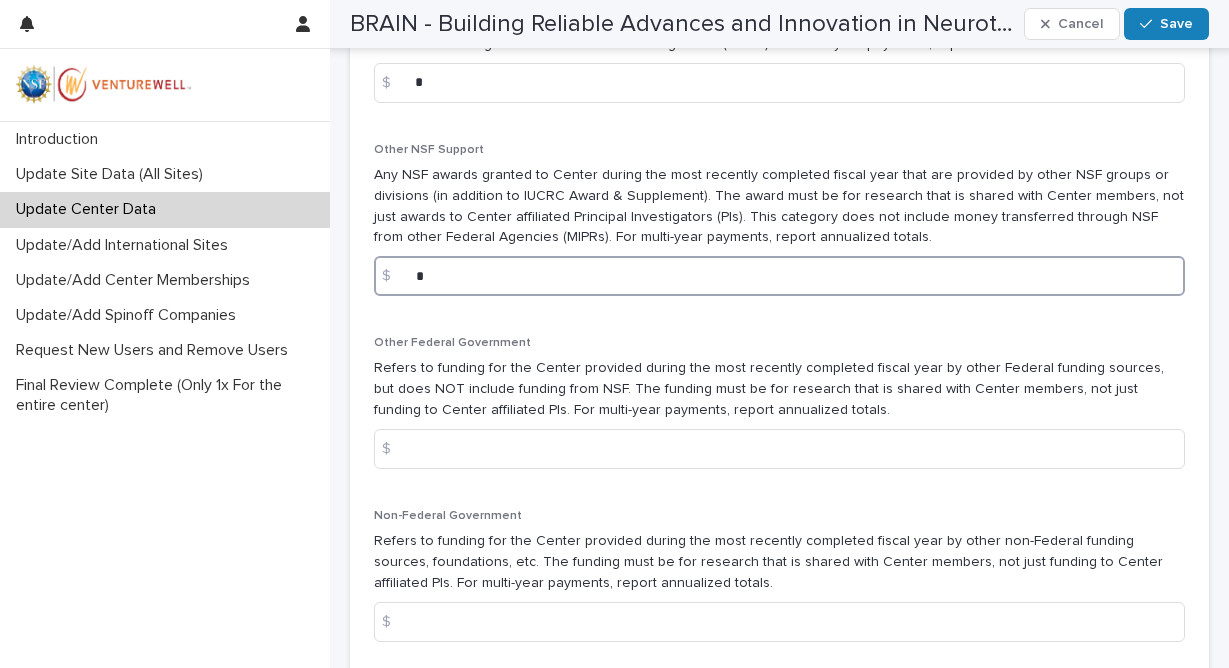 scroll, scrollTop: 2234, scrollLeft: 0, axis: vertical 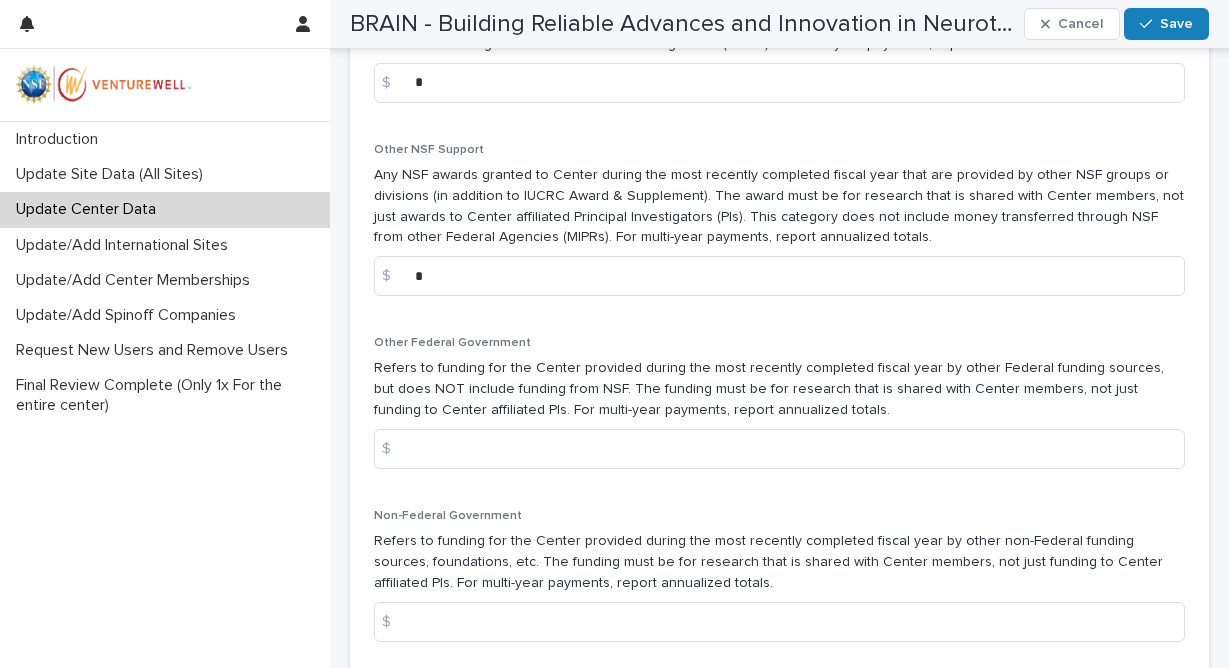 click on "$" at bounding box center (394, 449) 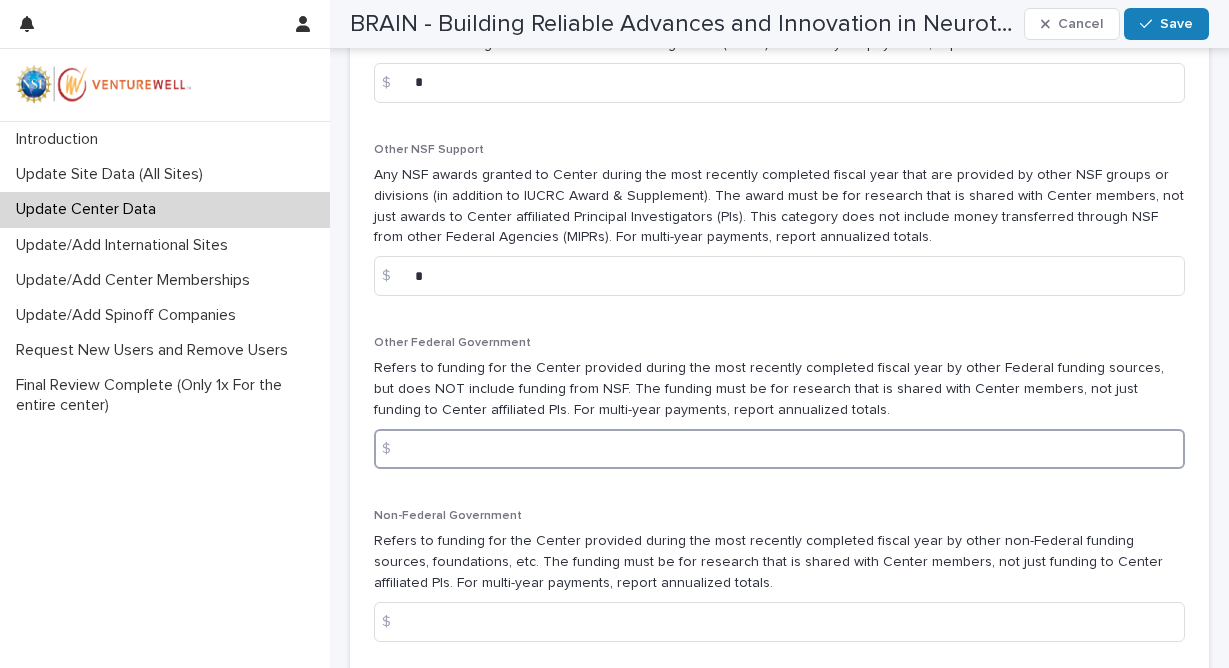 click at bounding box center [779, 449] 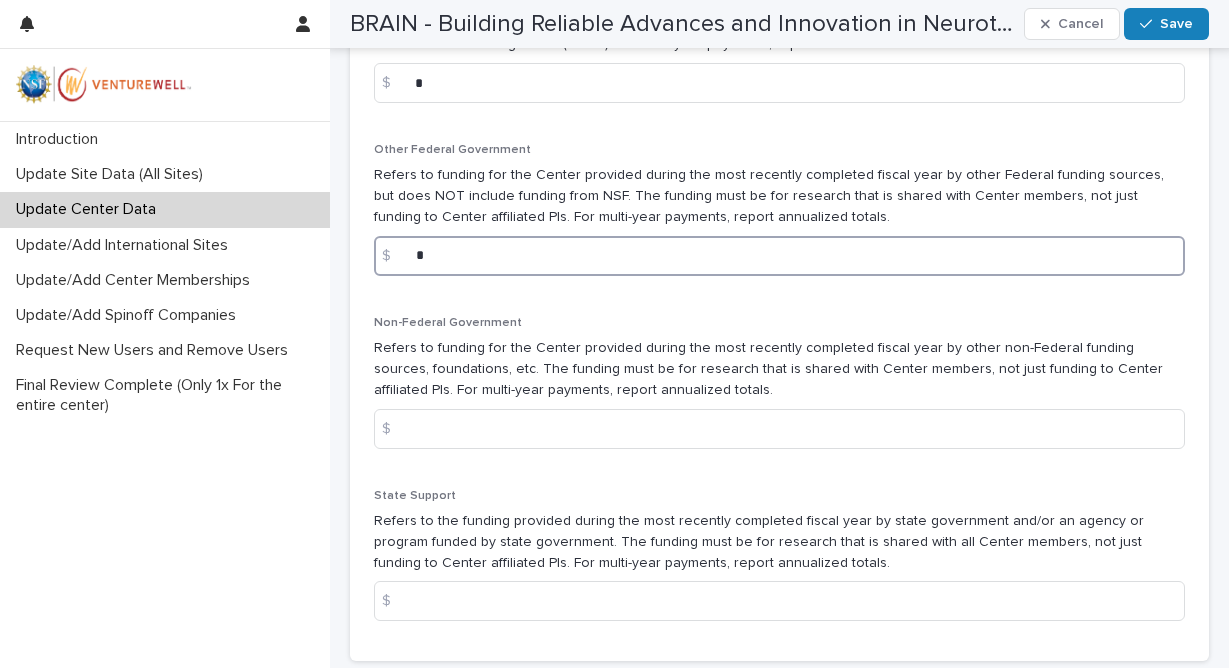scroll, scrollTop: 2436, scrollLeft: 0, axis: vertical 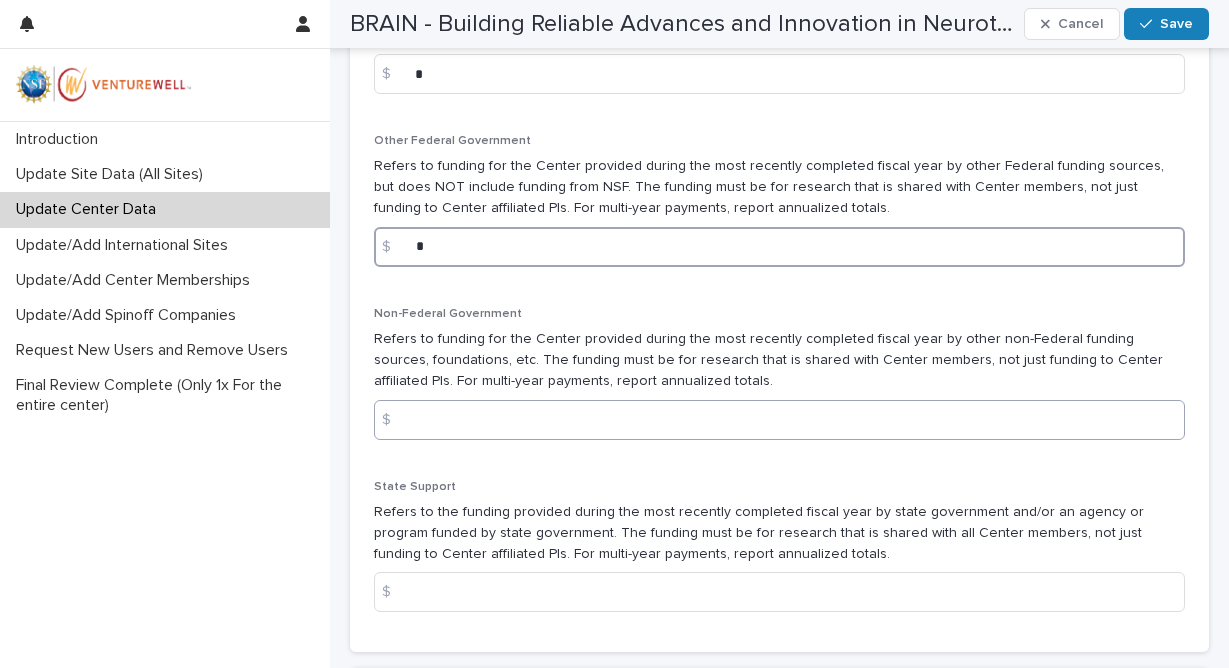 type on "*" 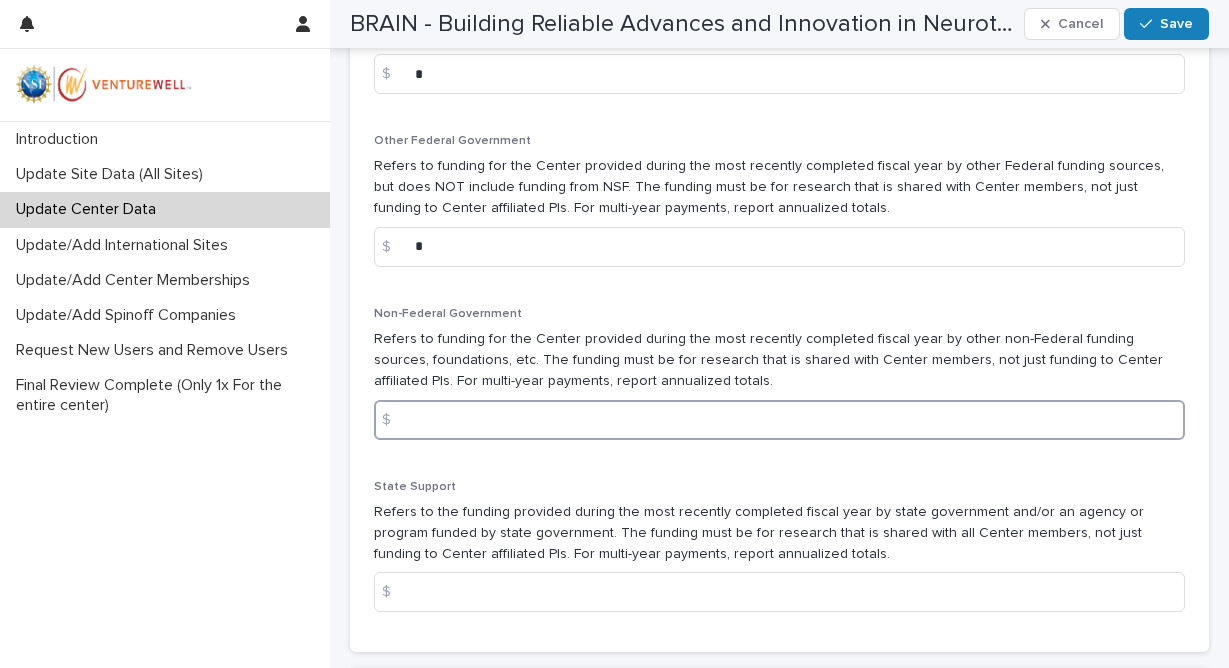 click at bounding box center (779, 420) 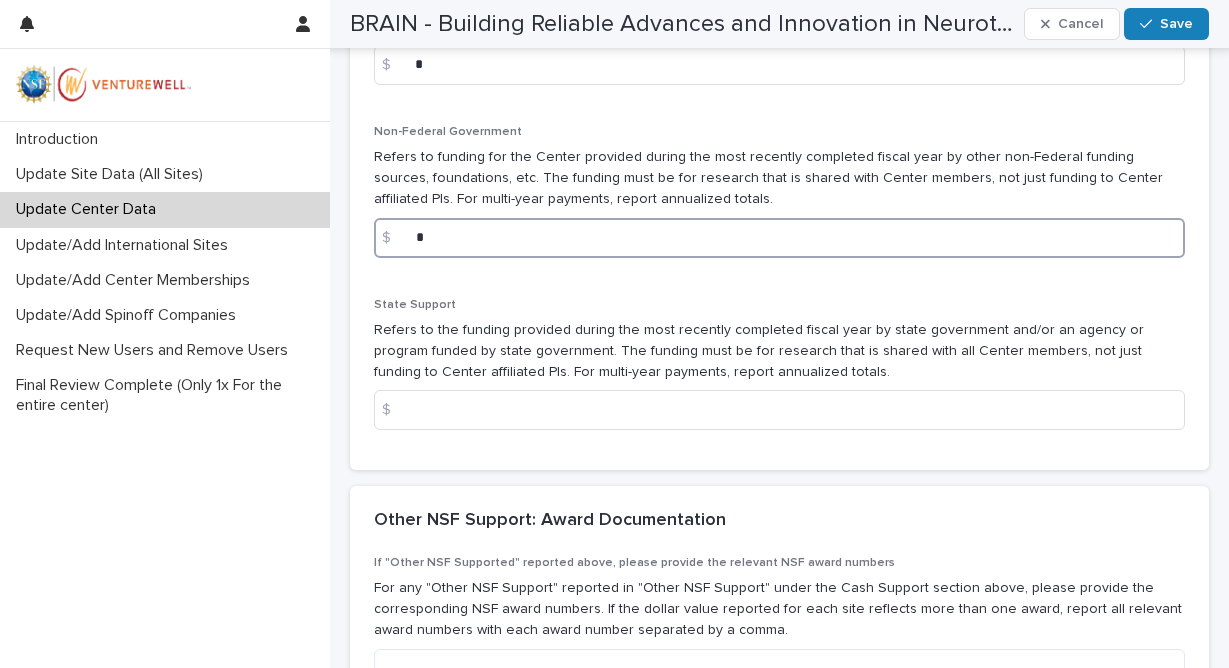 scroll, scrollTop: 2624, scrollLeft: 0, axis: vertical 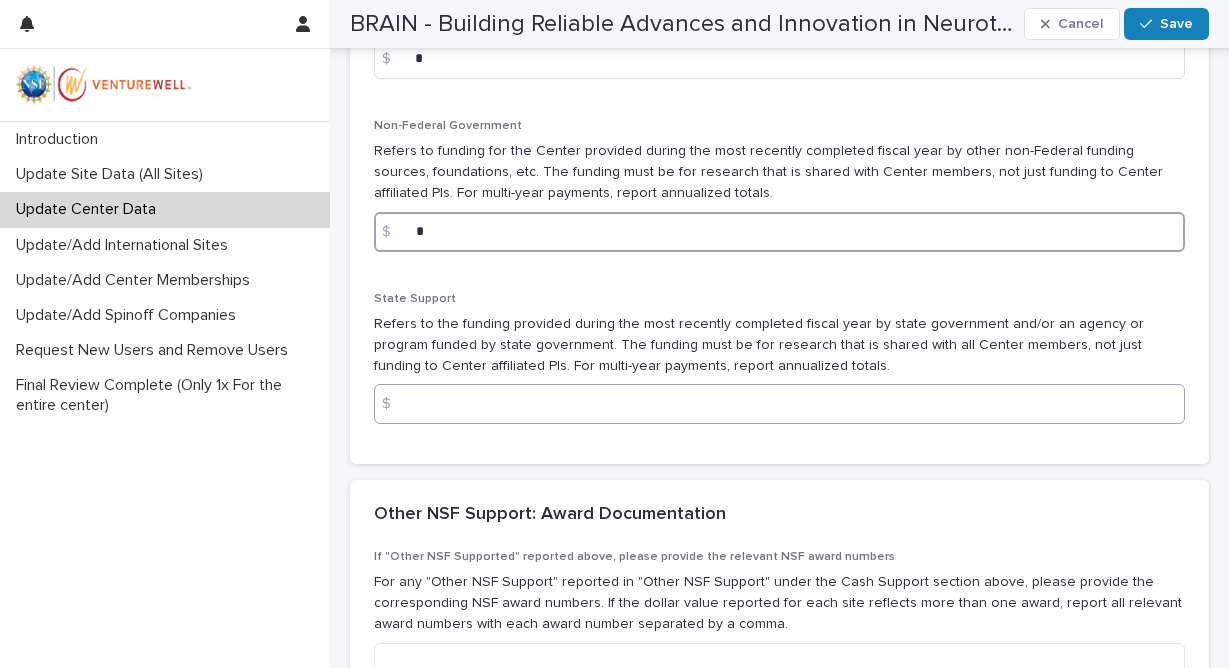 type on "*" 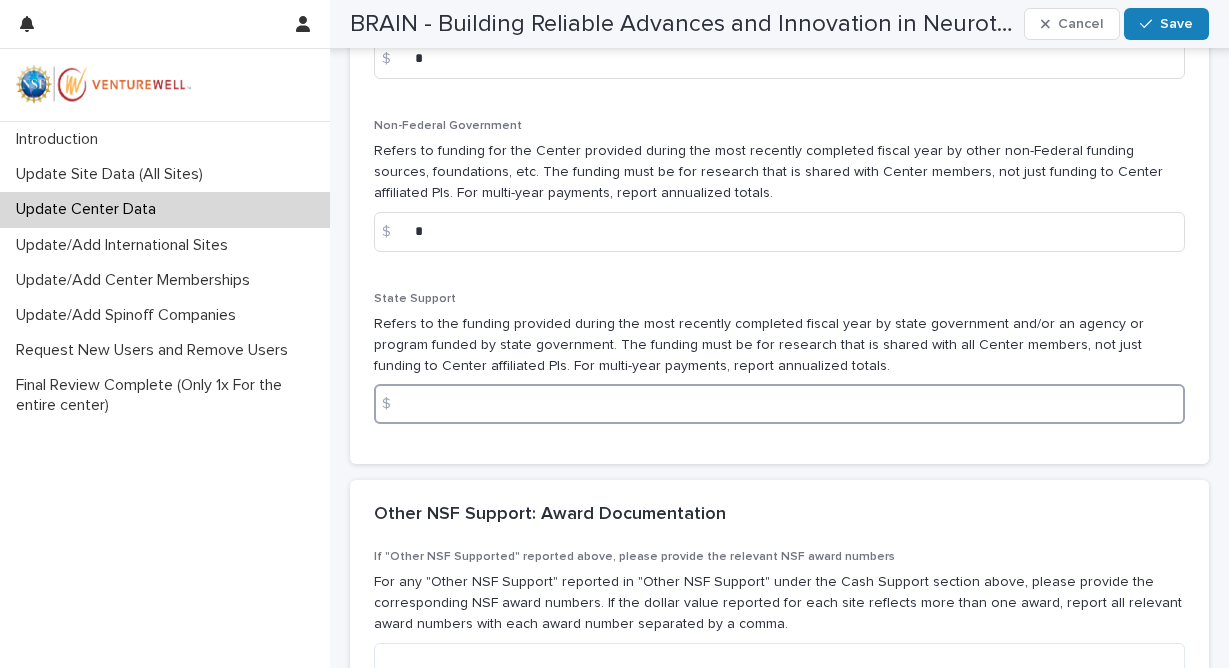 click at bounding box center (779, 404) 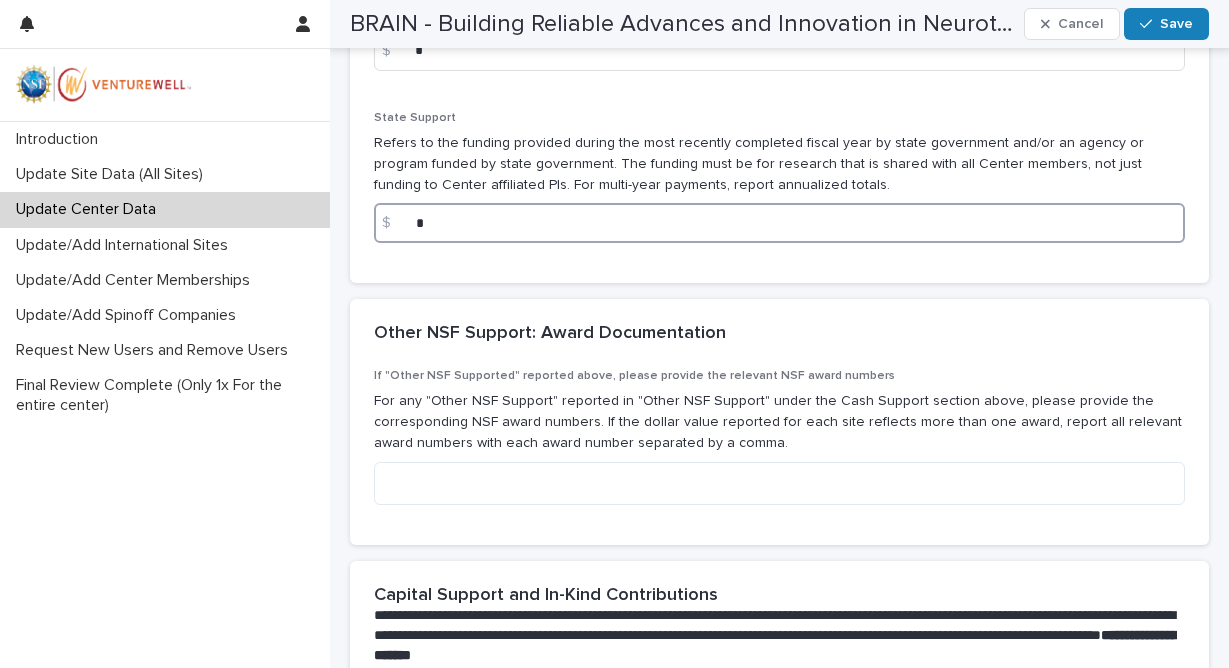 scroll, scrollTop: 2814, scrollLeft: 0, axis: vertical 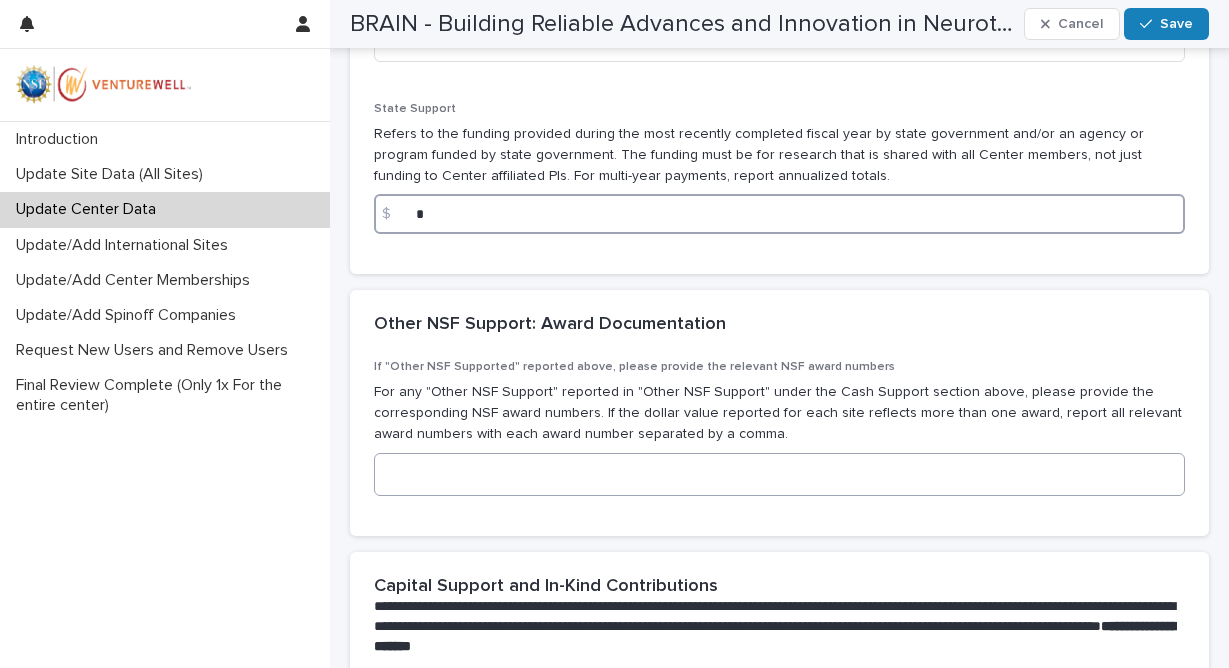 type on "*" 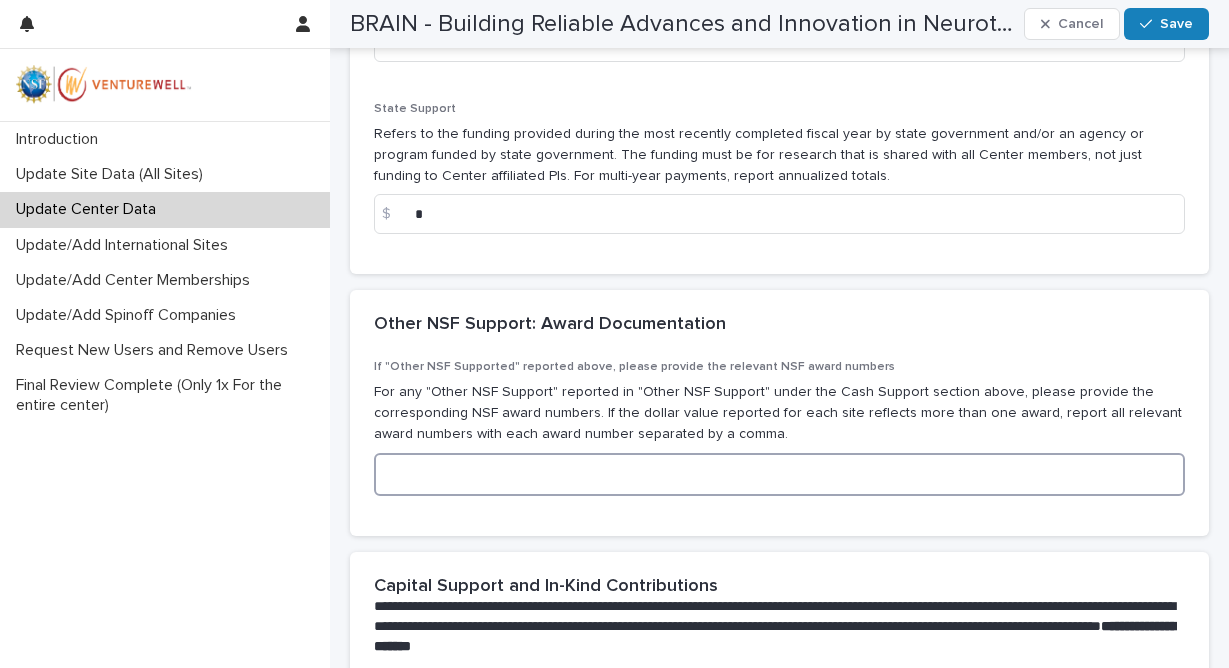 click at bounding box center [779, 474] 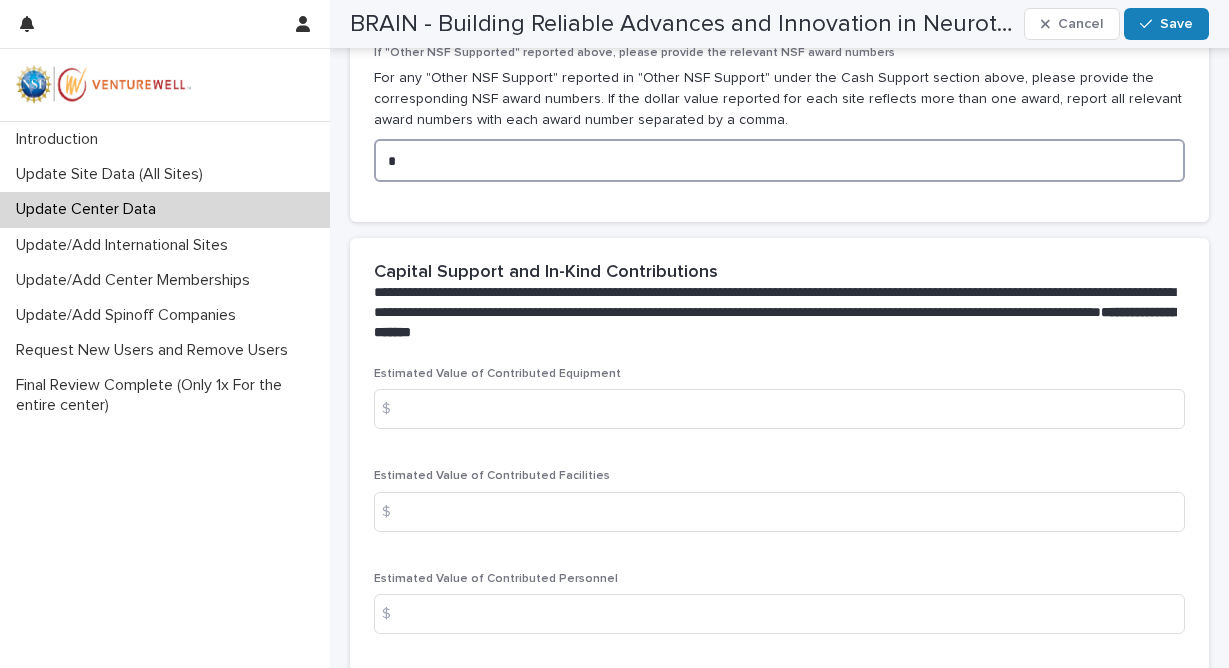 scroll, scrollTop: 3134, scrollLeft: 0, axis: vertical 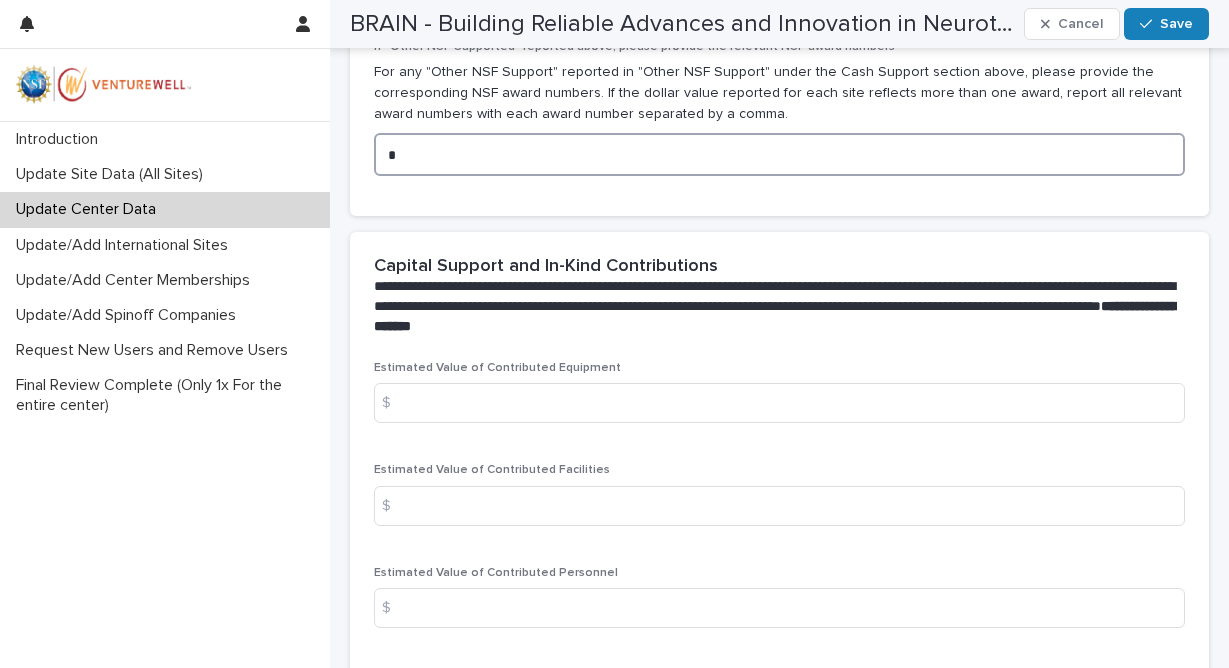 type on "*" 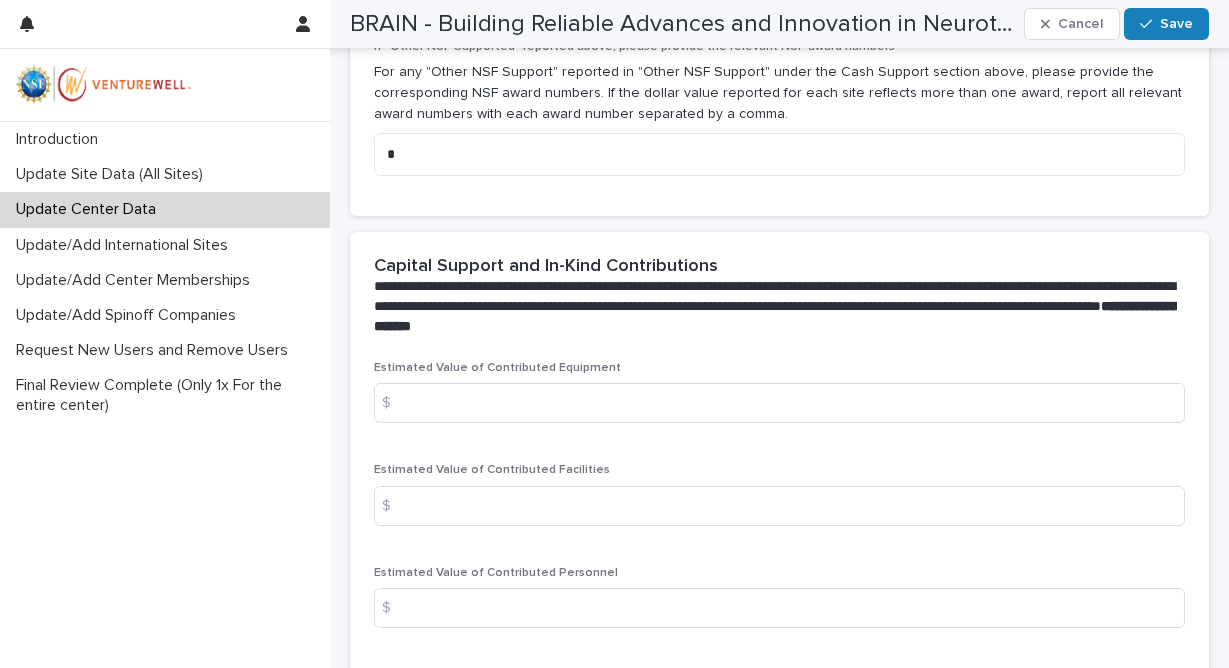 click on "$" at bounding box center (394, 403) 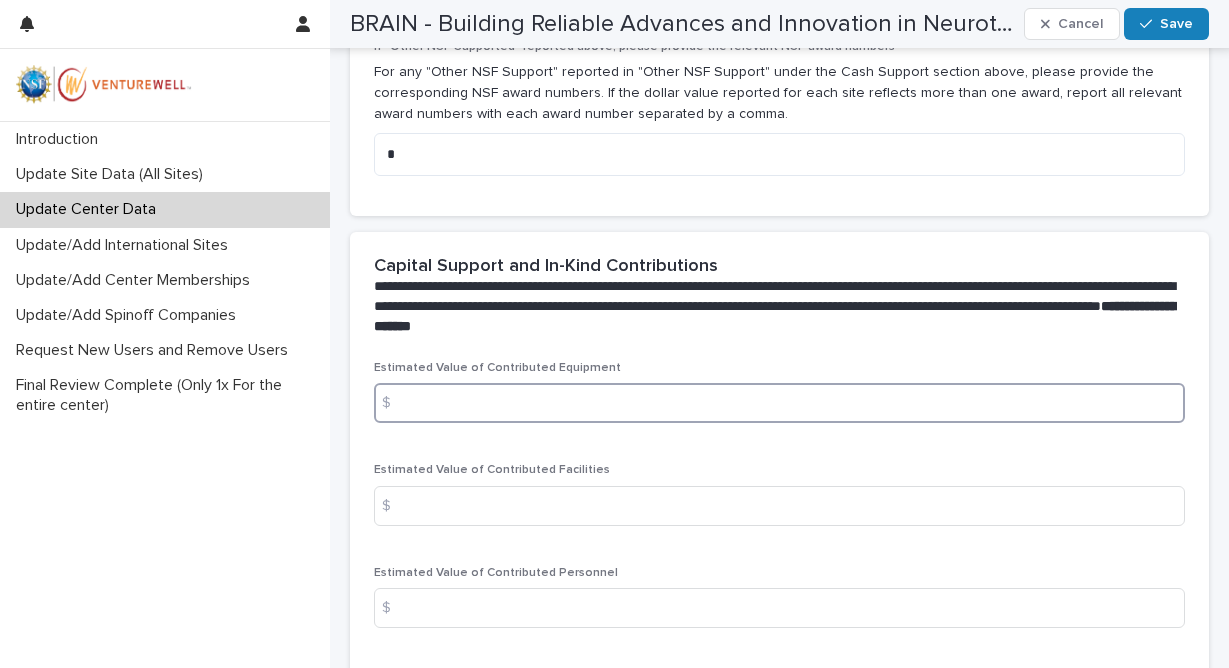 click at bounding box center (779, 403) 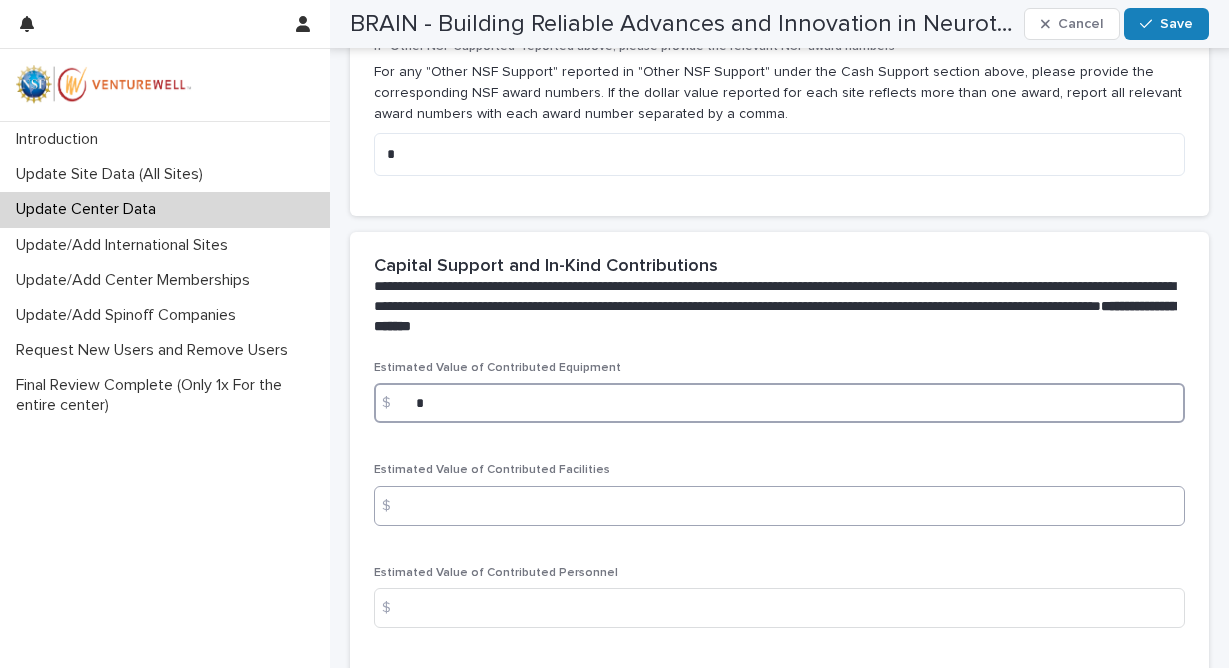 type on "*" 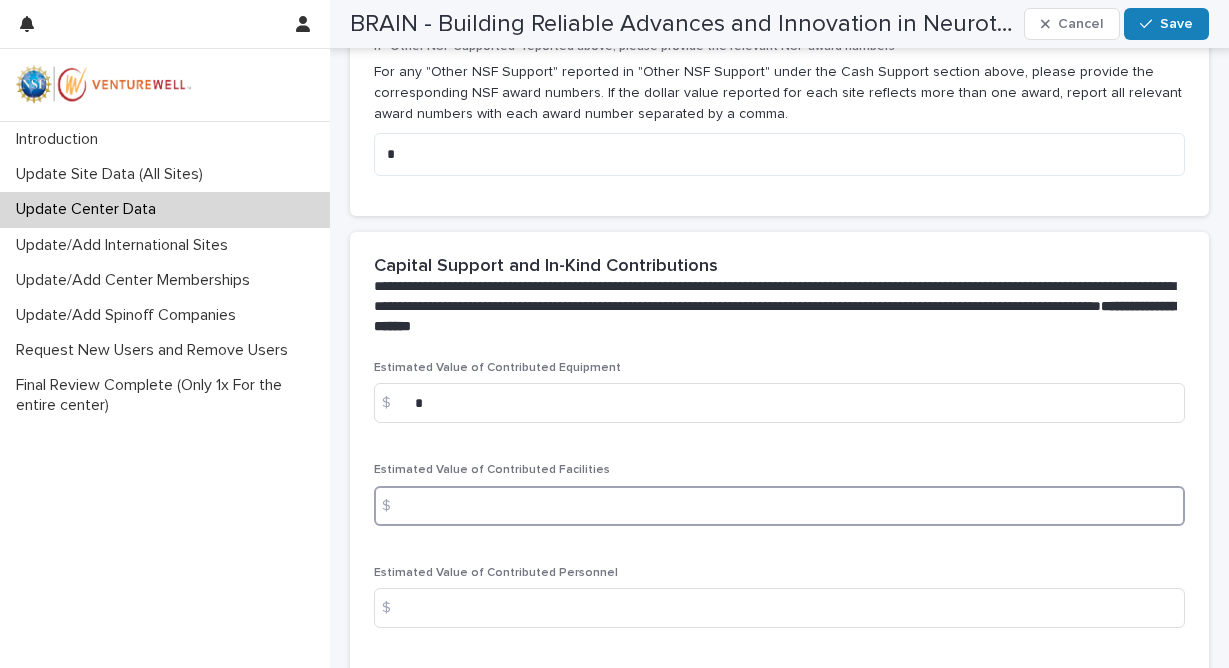 click at bounding box center [779, 506] 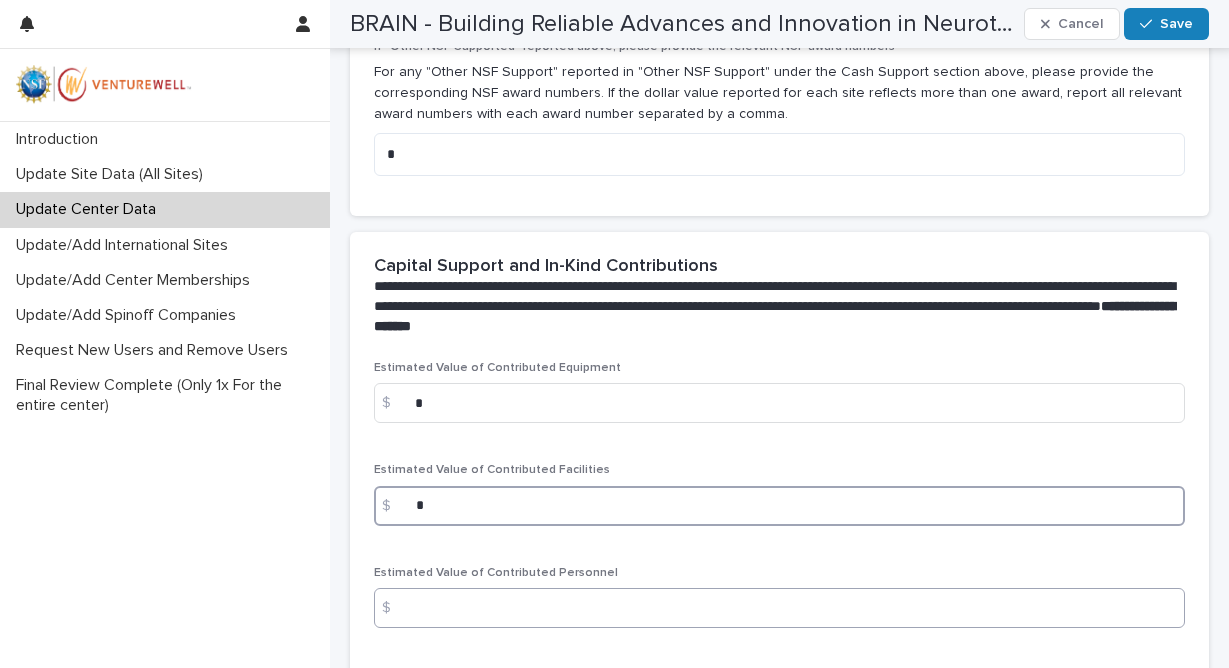 type on "*" 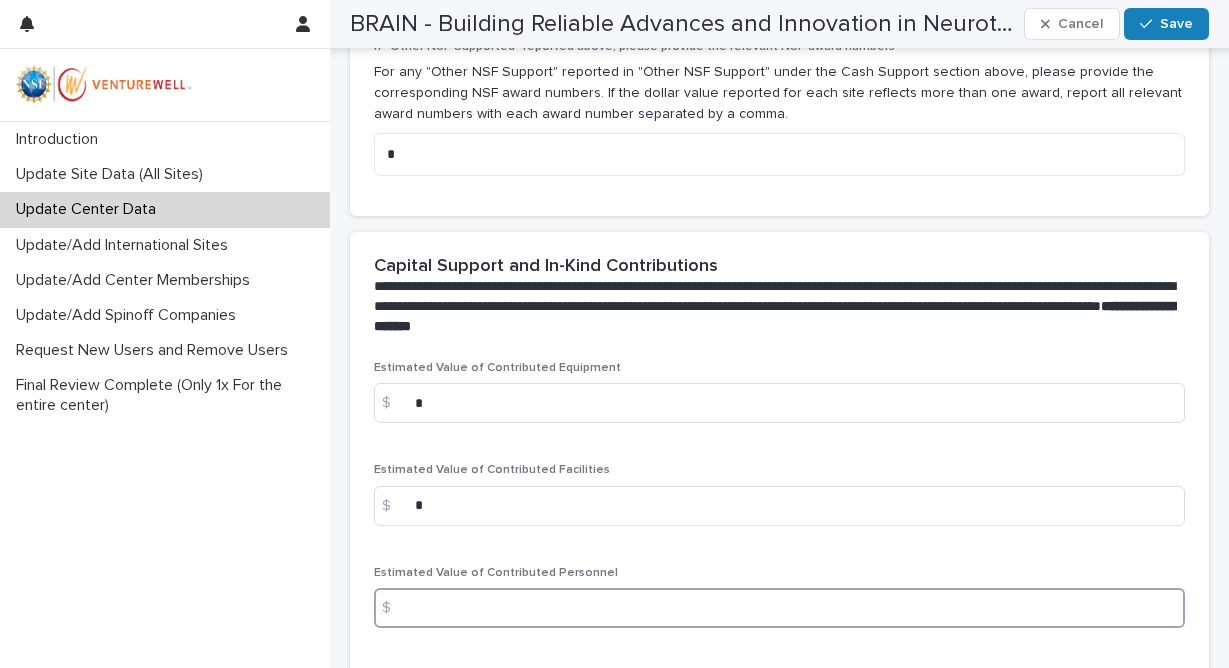 click at bounding box center [779, 608] 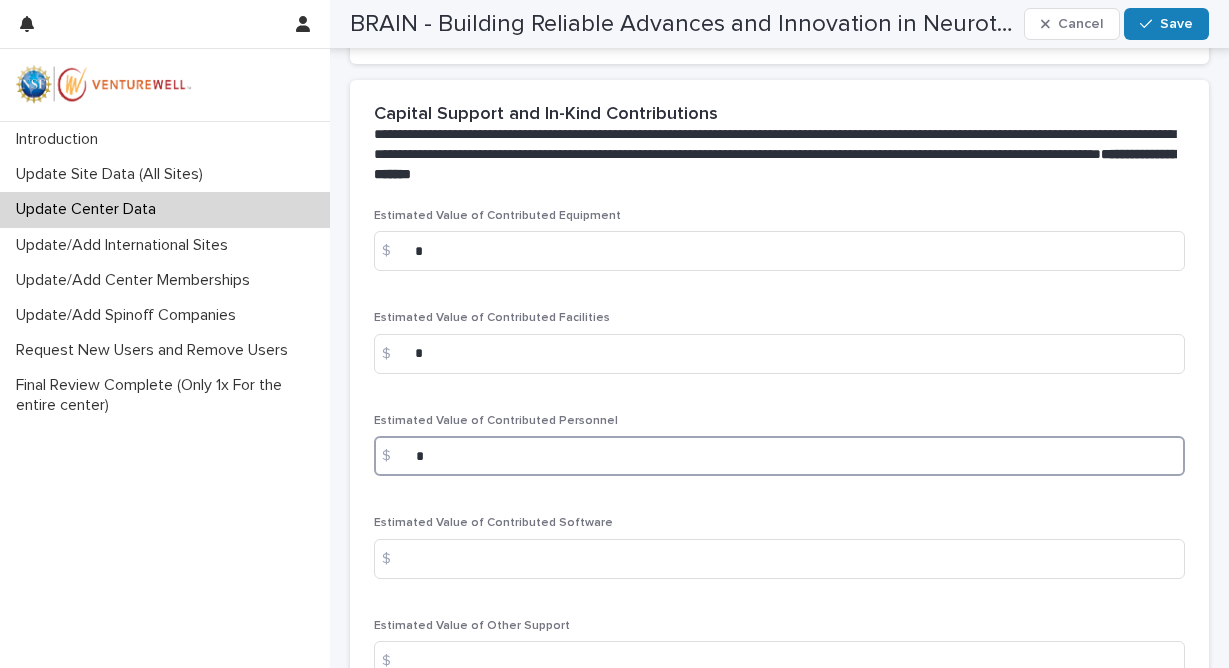 scroll, scrollTop: 3299, scrollLeft: 0, axis: vertical 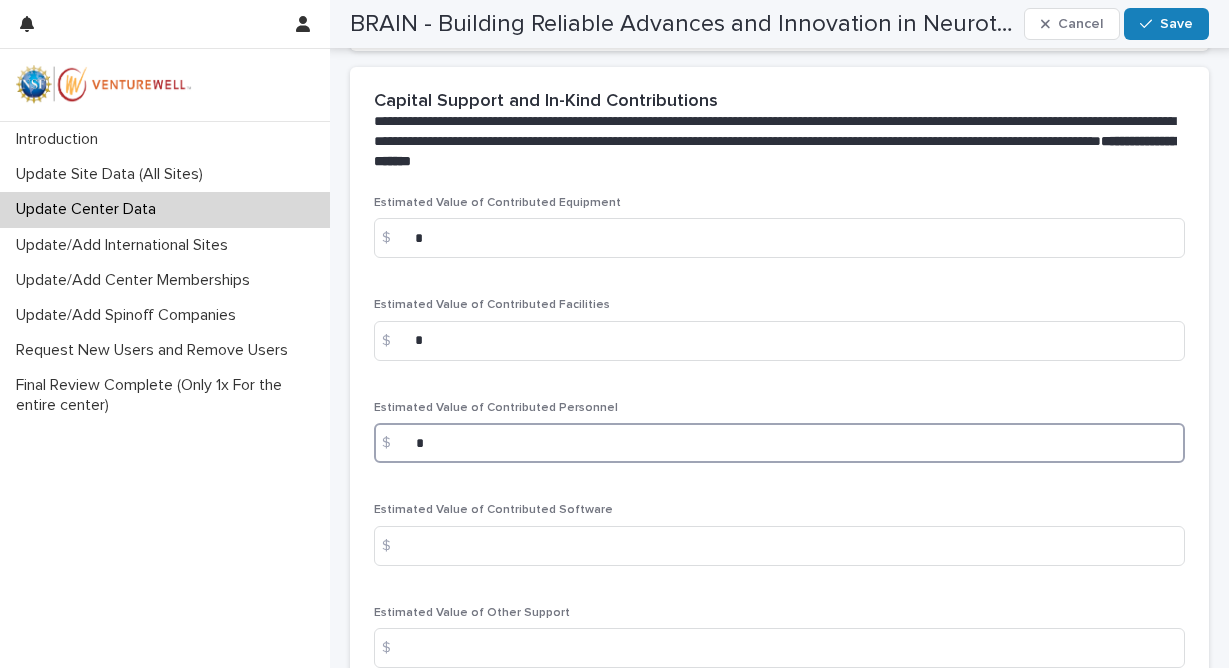 type on "*" 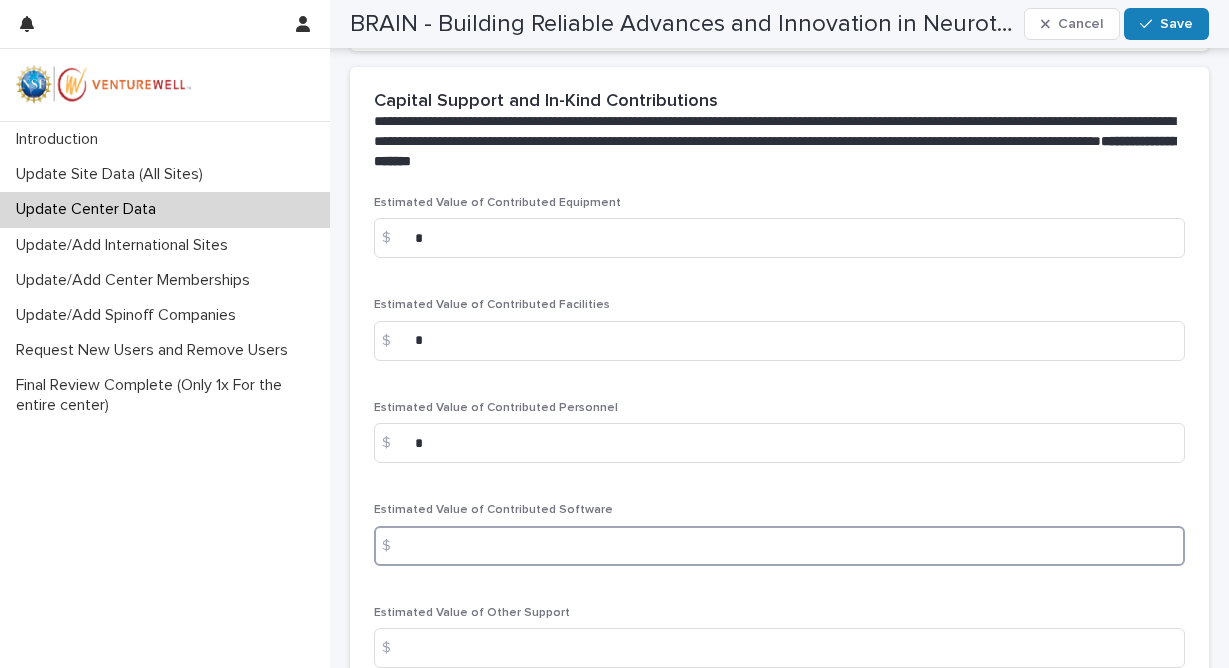 click at bounding box center (779, 546) 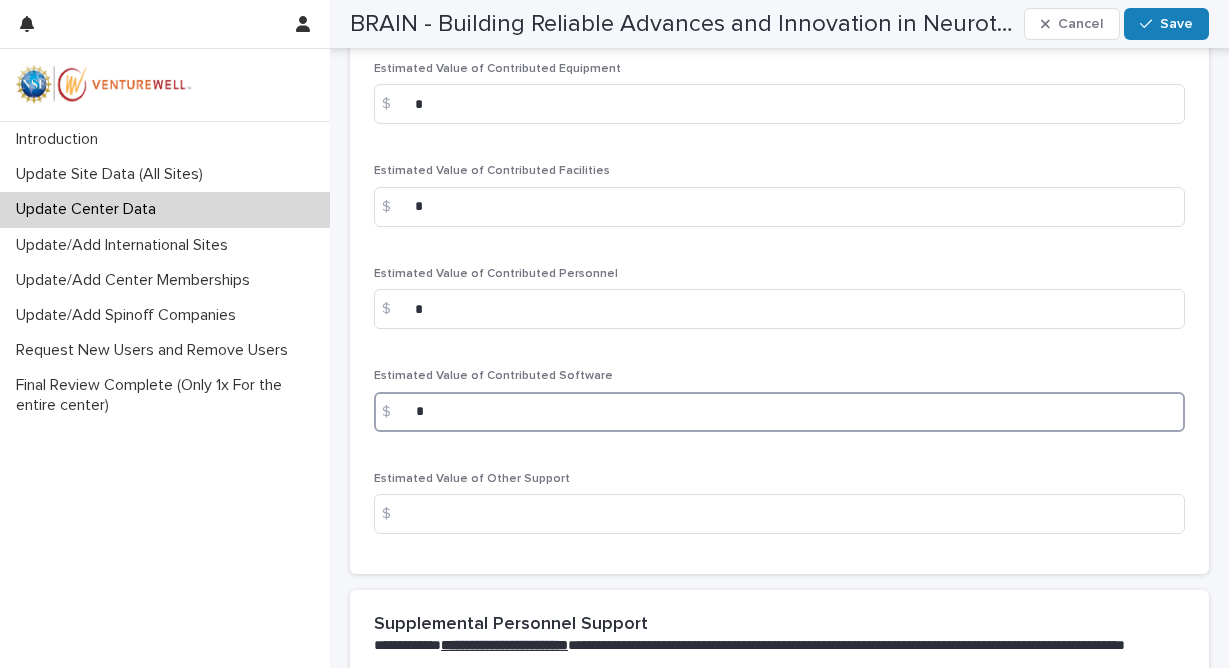 scroll, scrollTop: 3441, scrollLeft: 0, axis: vertical 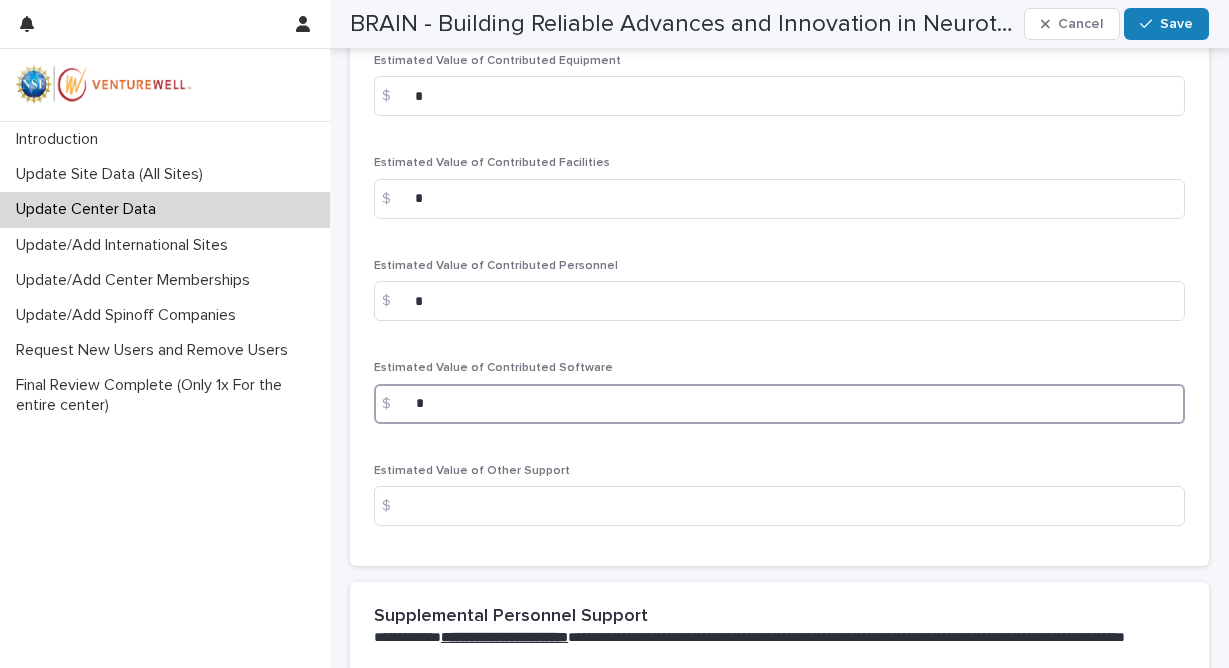 type on "*" 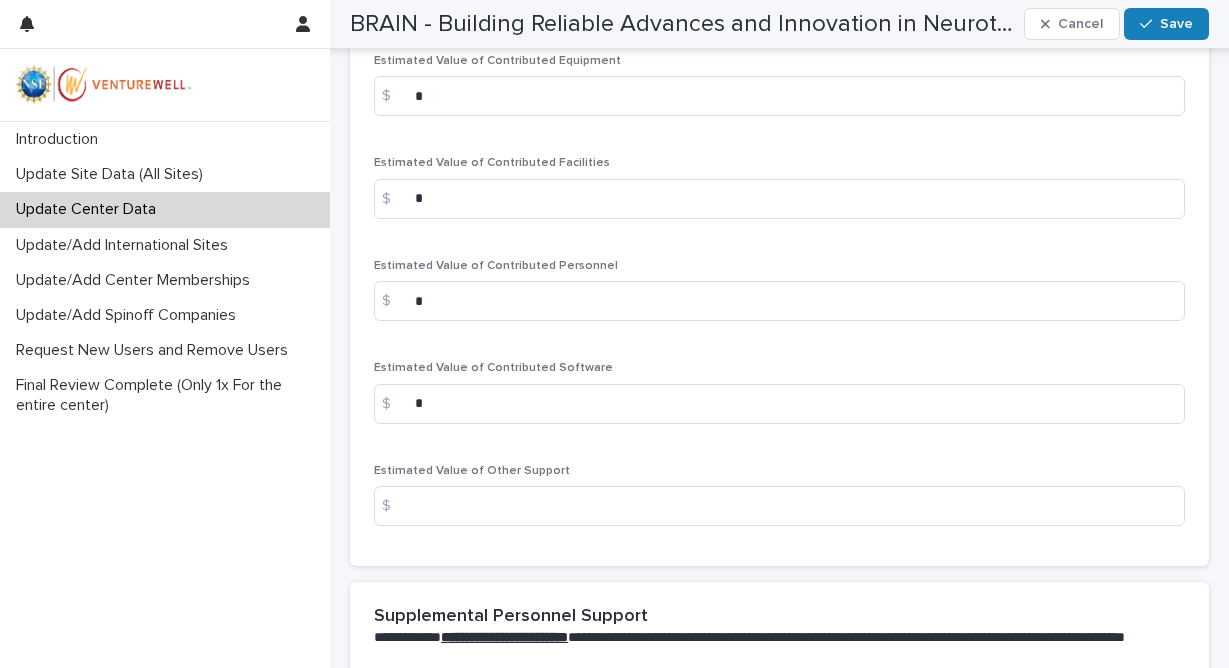 click on "$" at bounding box center (394, 506) 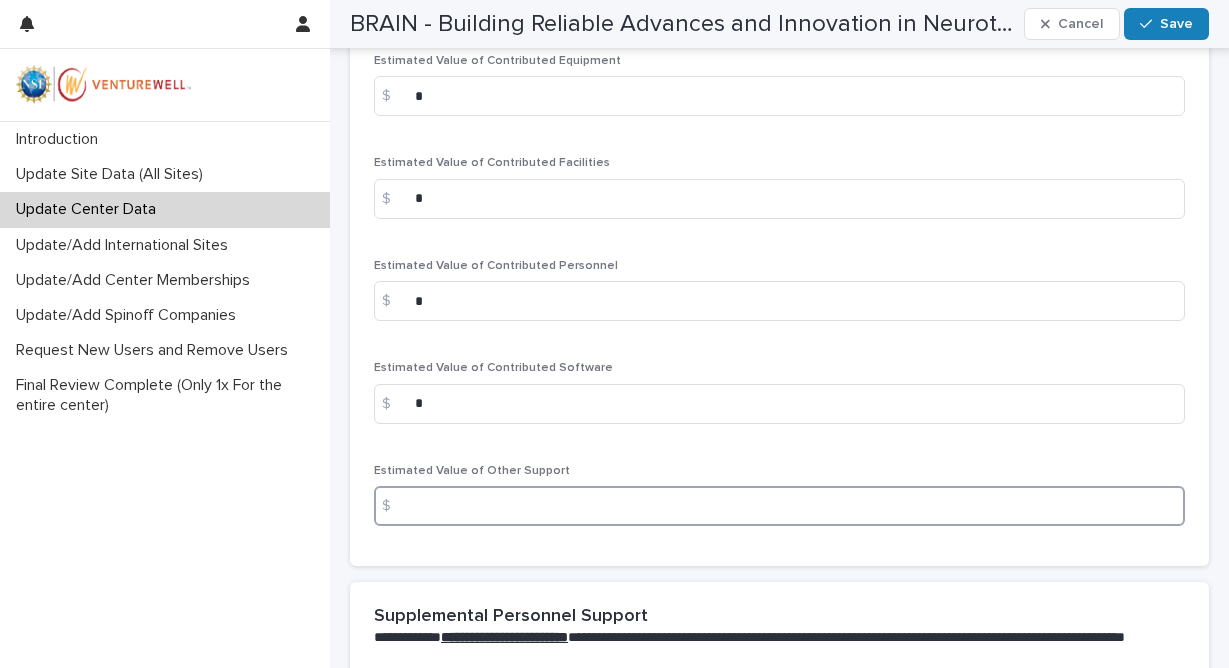 click at bounding box center (779, 506) 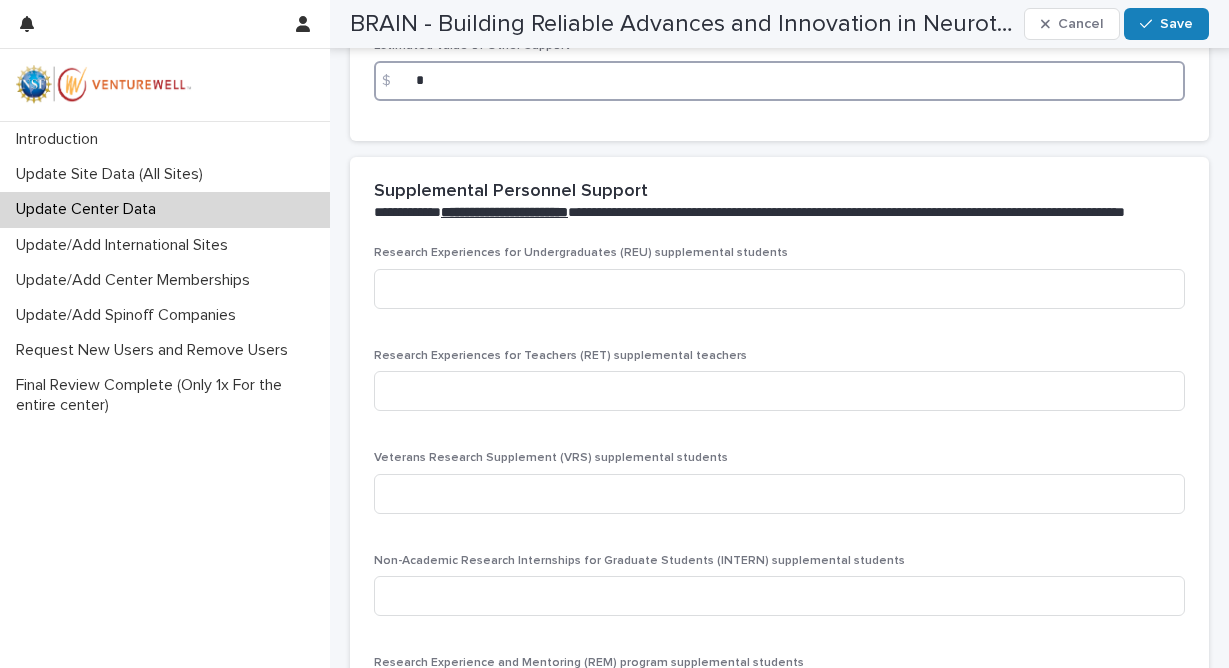 scroll, scrollTop: 3872, scrollLeft: 0, axis: vertical 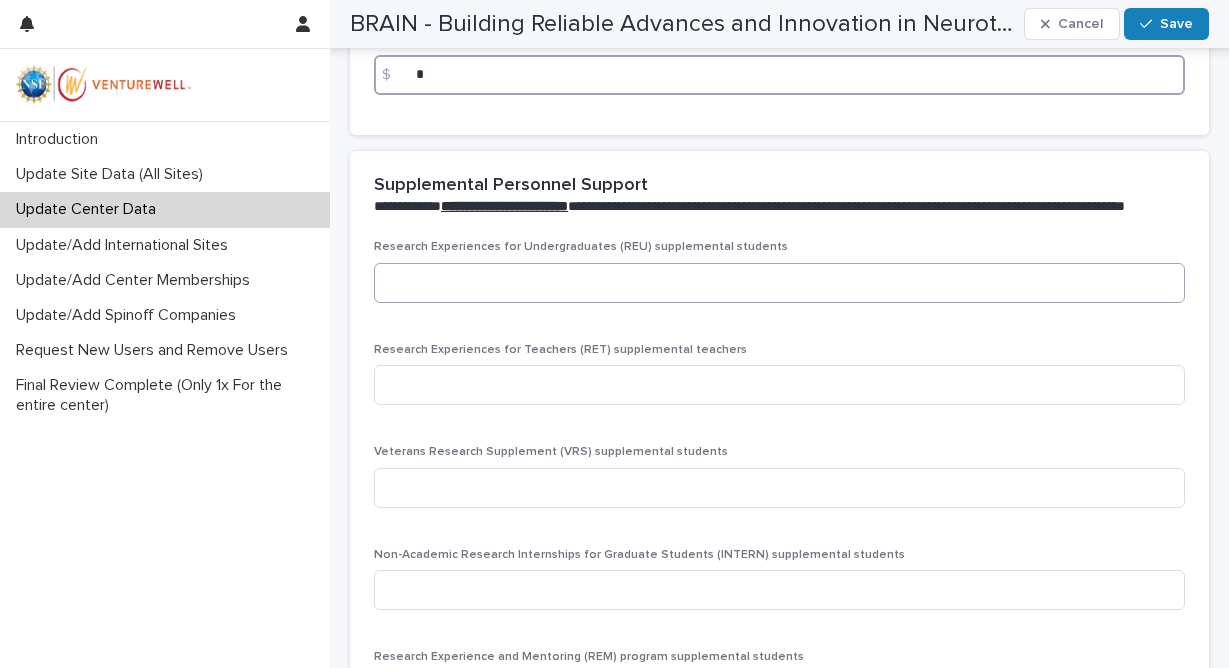 type on "*" 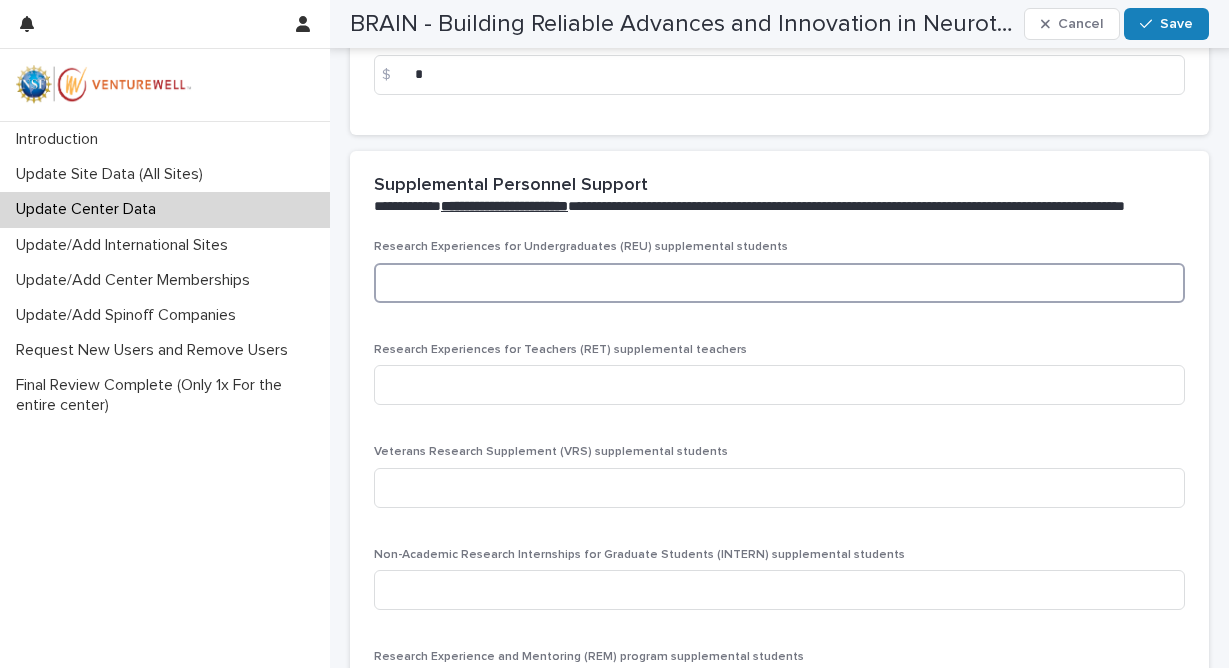 click at bounding box center (779, 283) 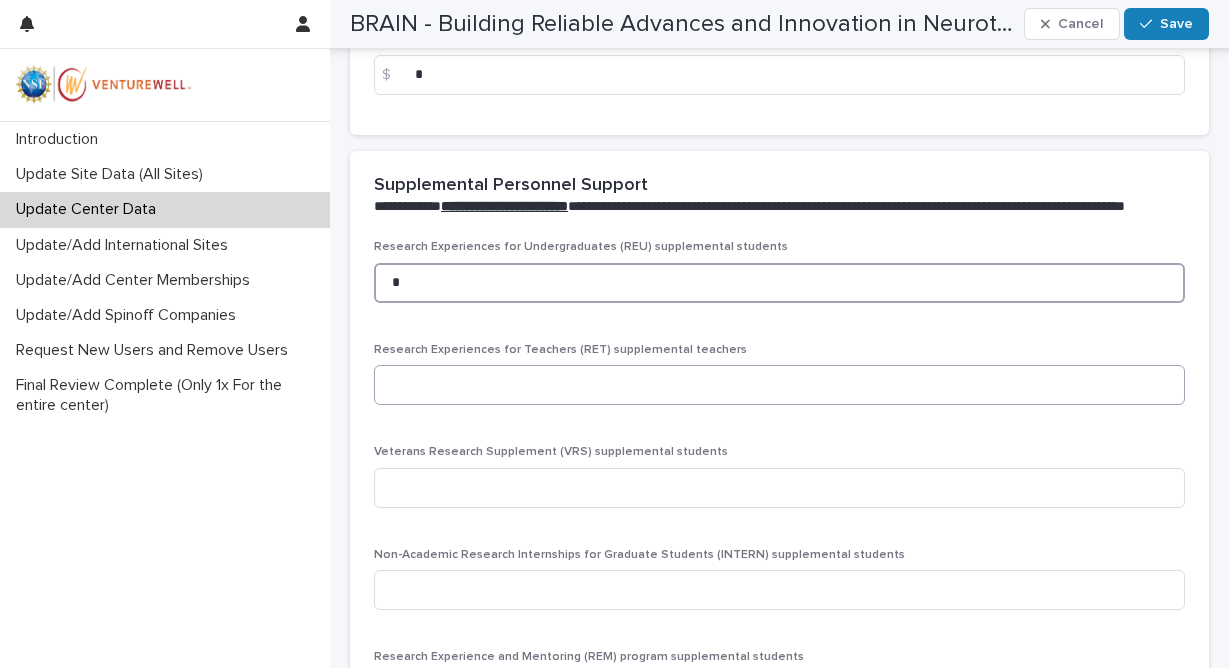 type on "*" 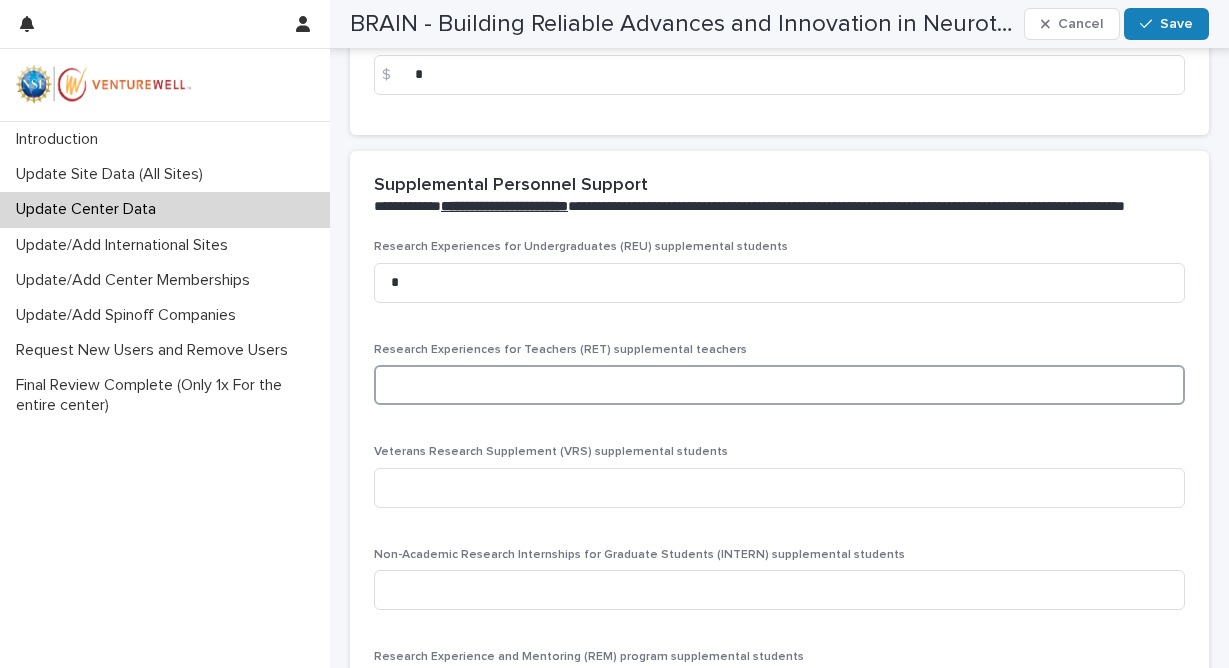 click at bounding box center (779, 385) 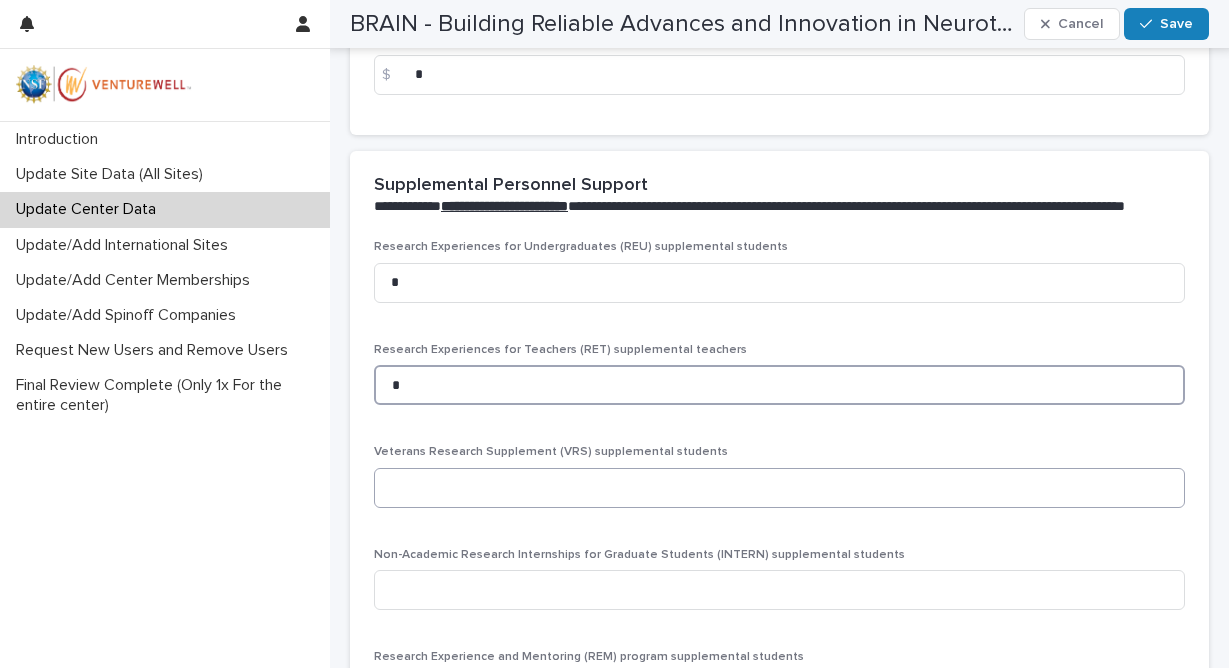 type on "*" 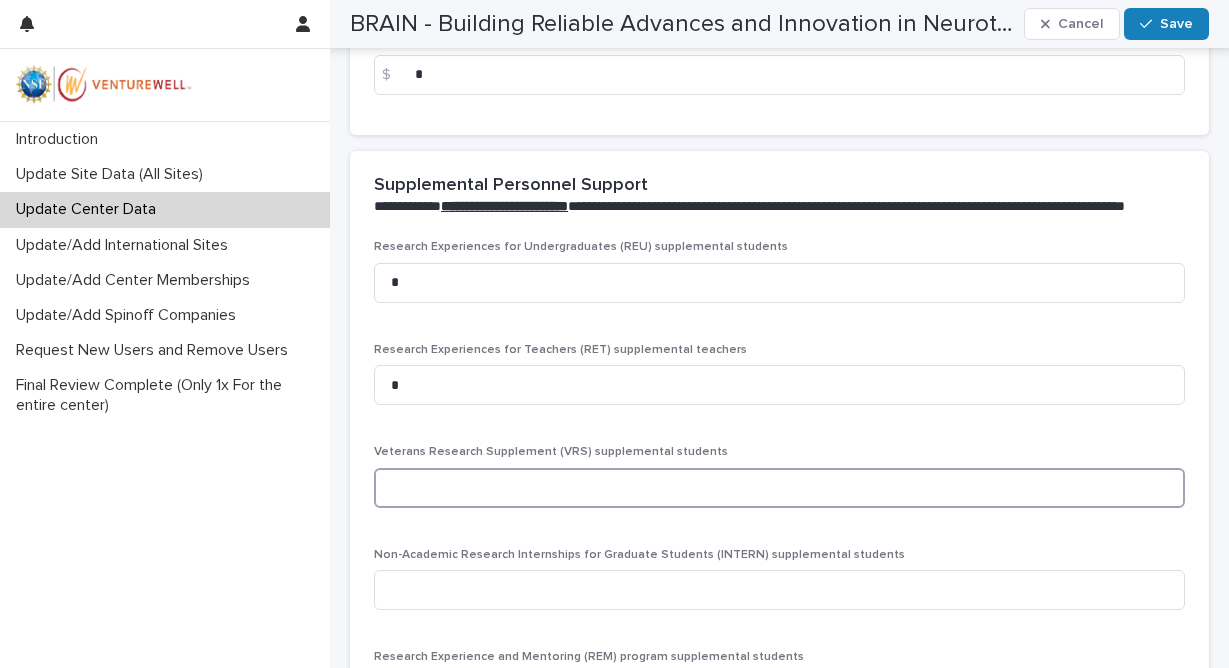 click at bounding box center [779, 488] 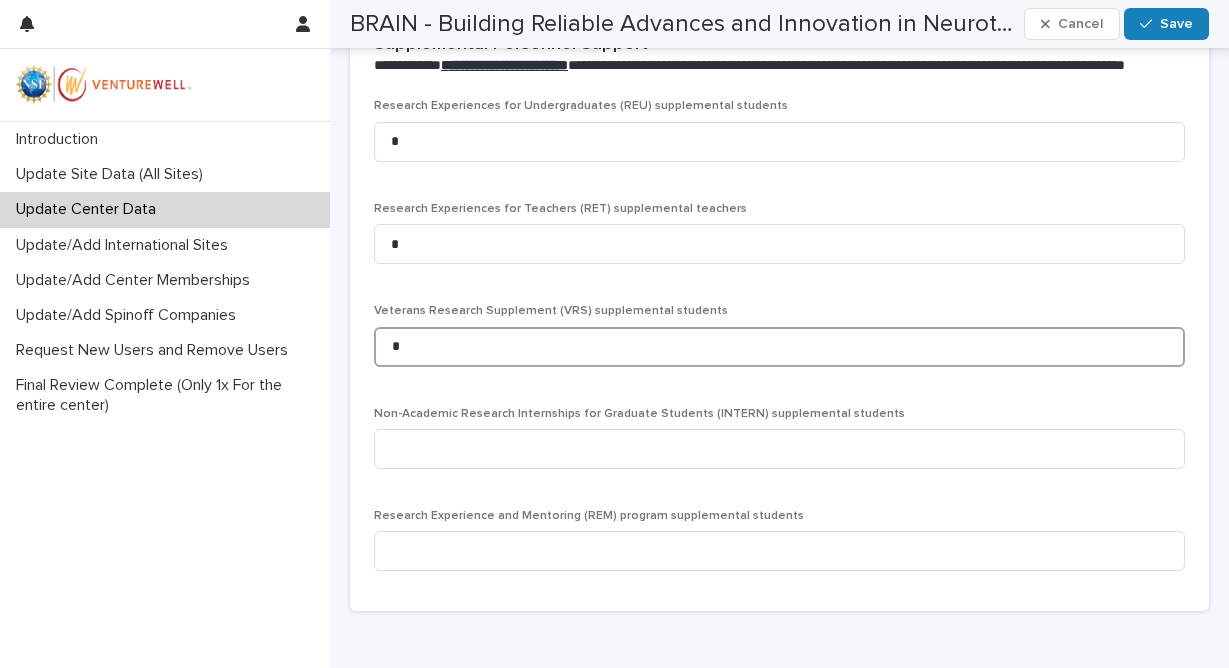 scroll, scrollTop: 4014, scrollLeft: 0, axis: vertical 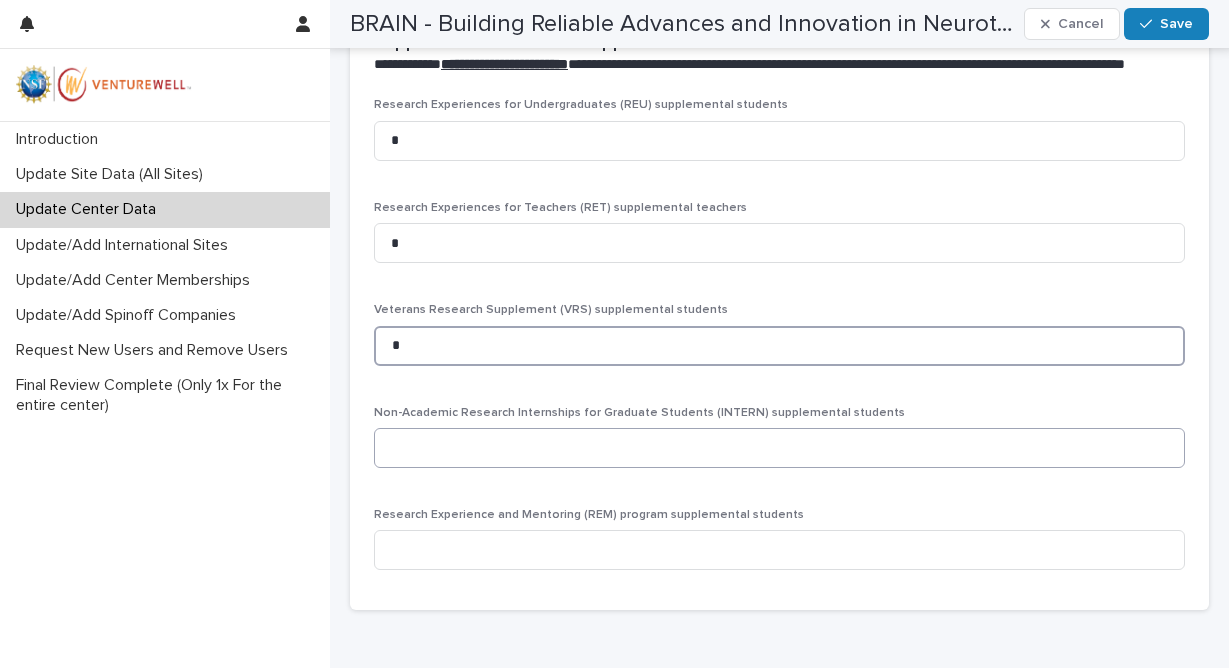 type on "*" 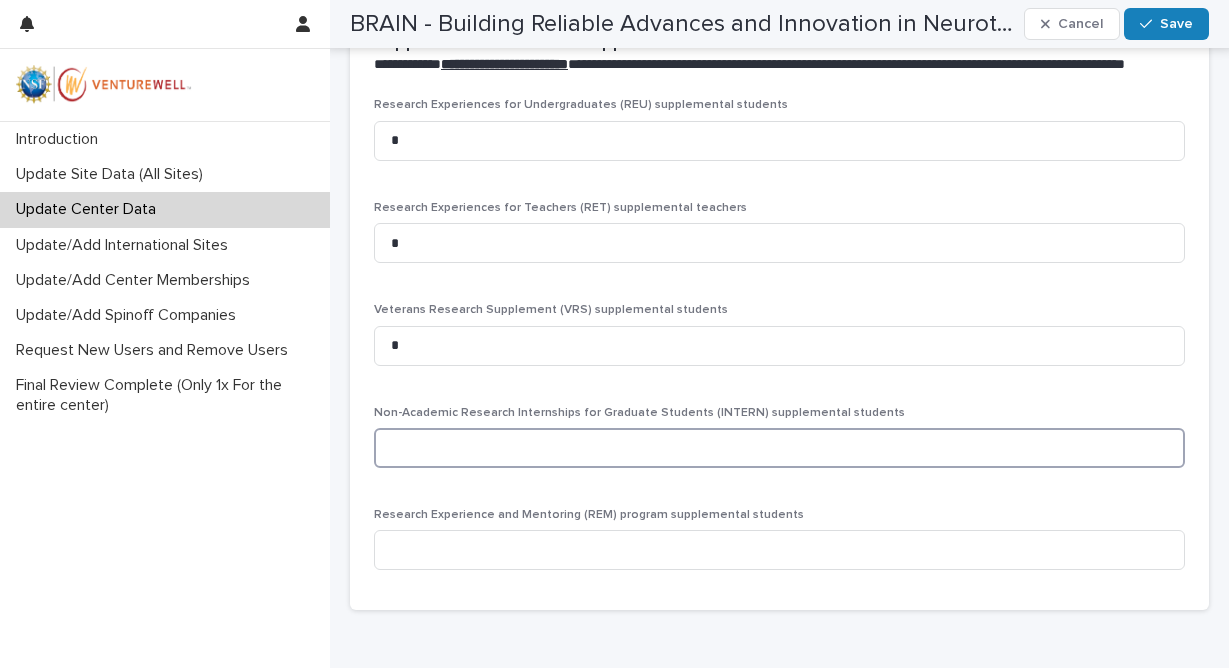 click at bounding box center [779, 448] 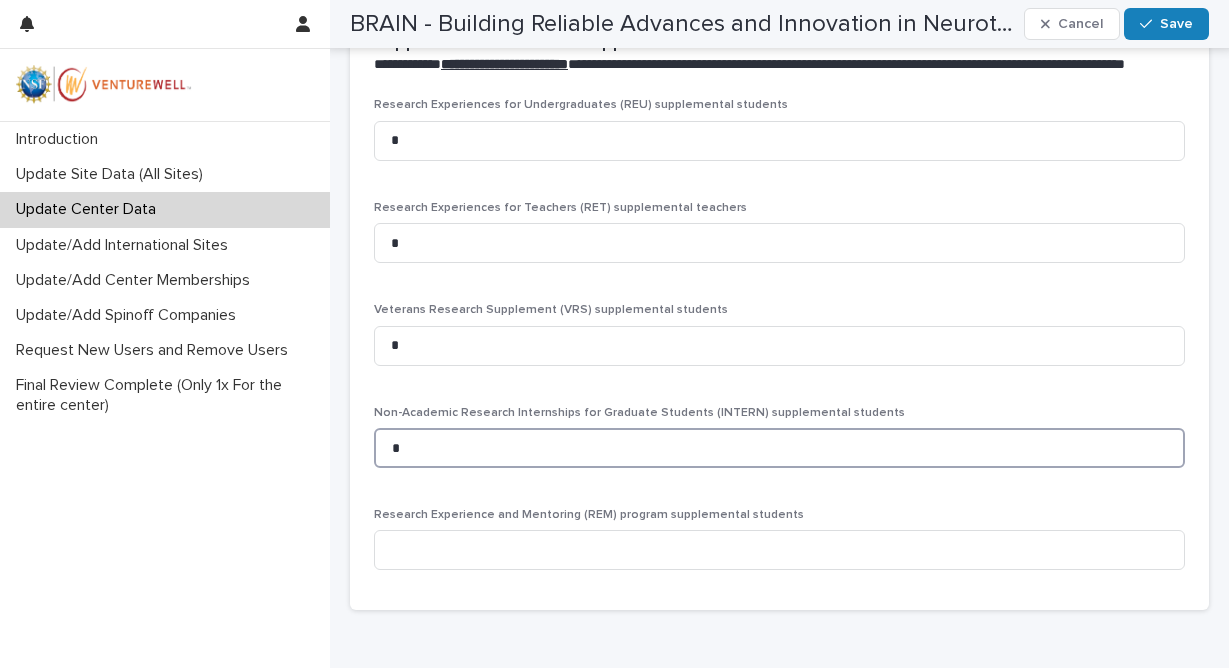 type on "*" 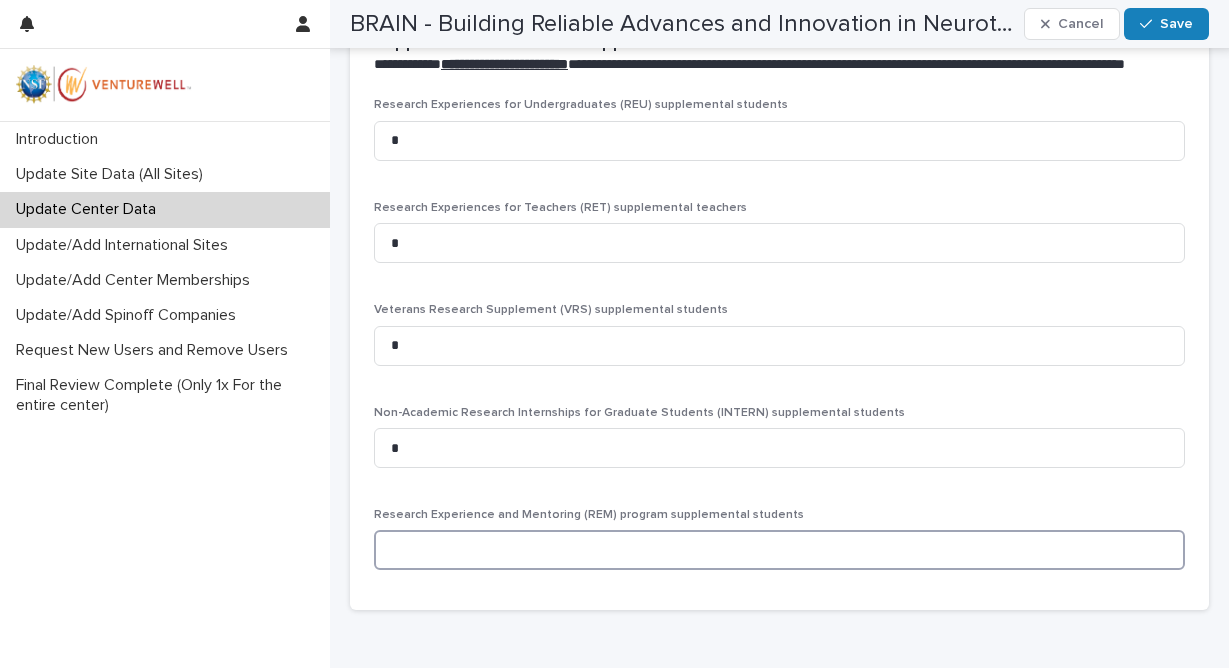click at bounding box center [779, 550] 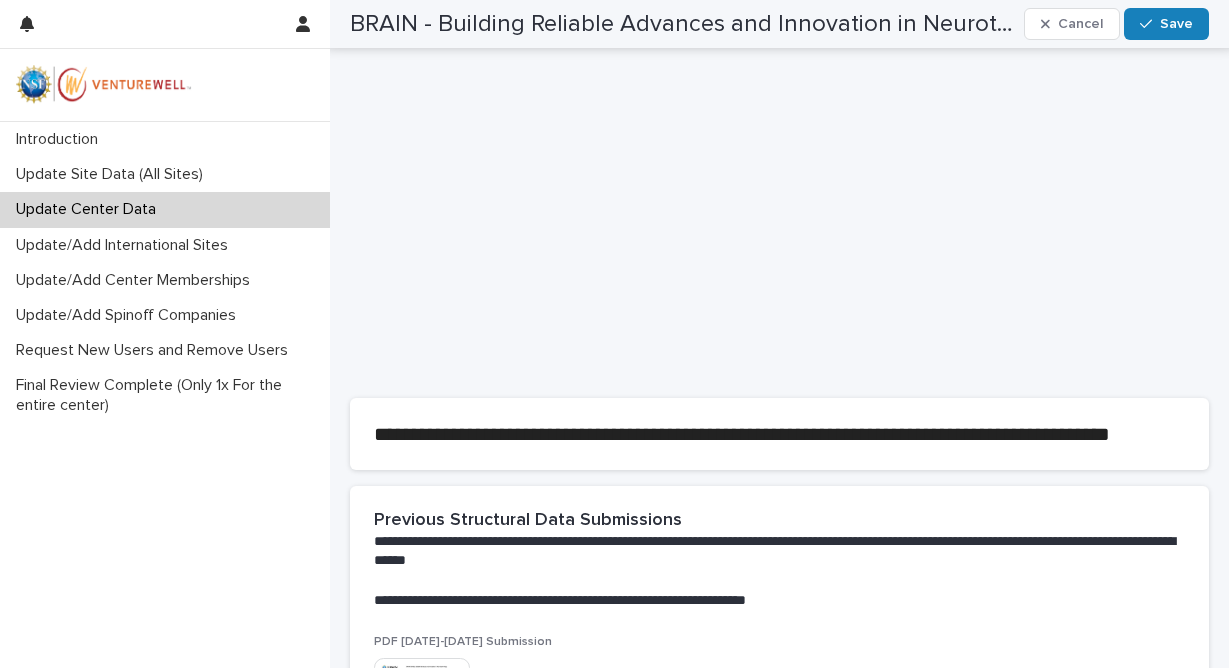 scroll, scrollTop: 0, scrollLeft: 0, axis: both 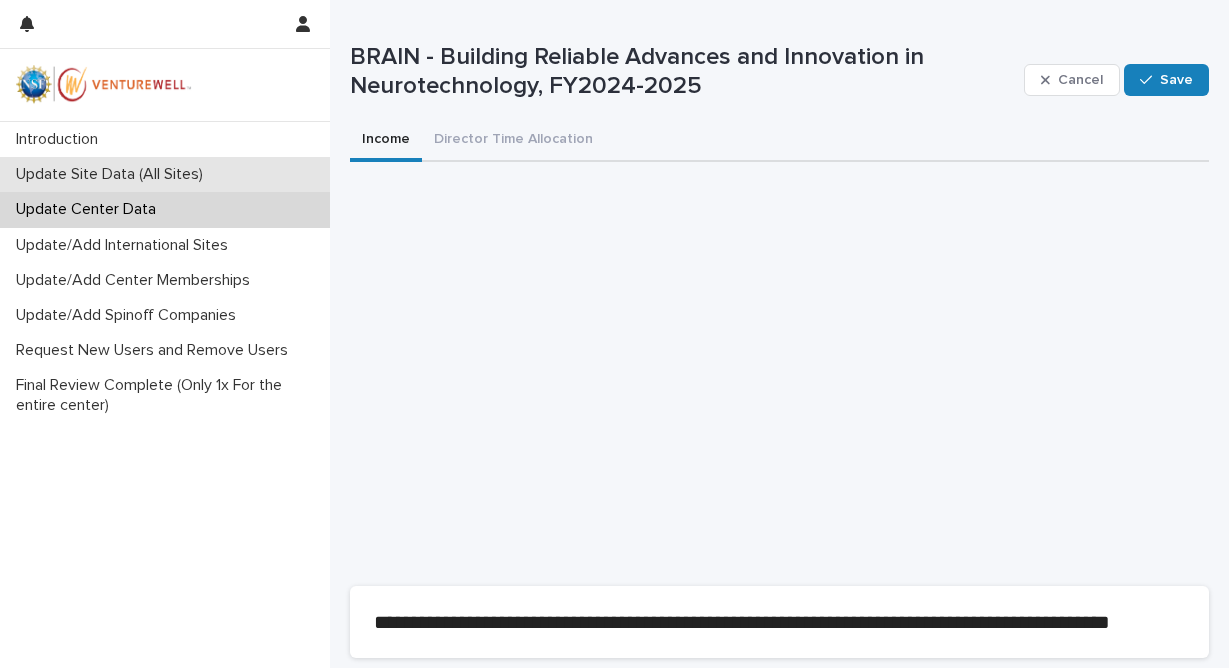 type on "*" 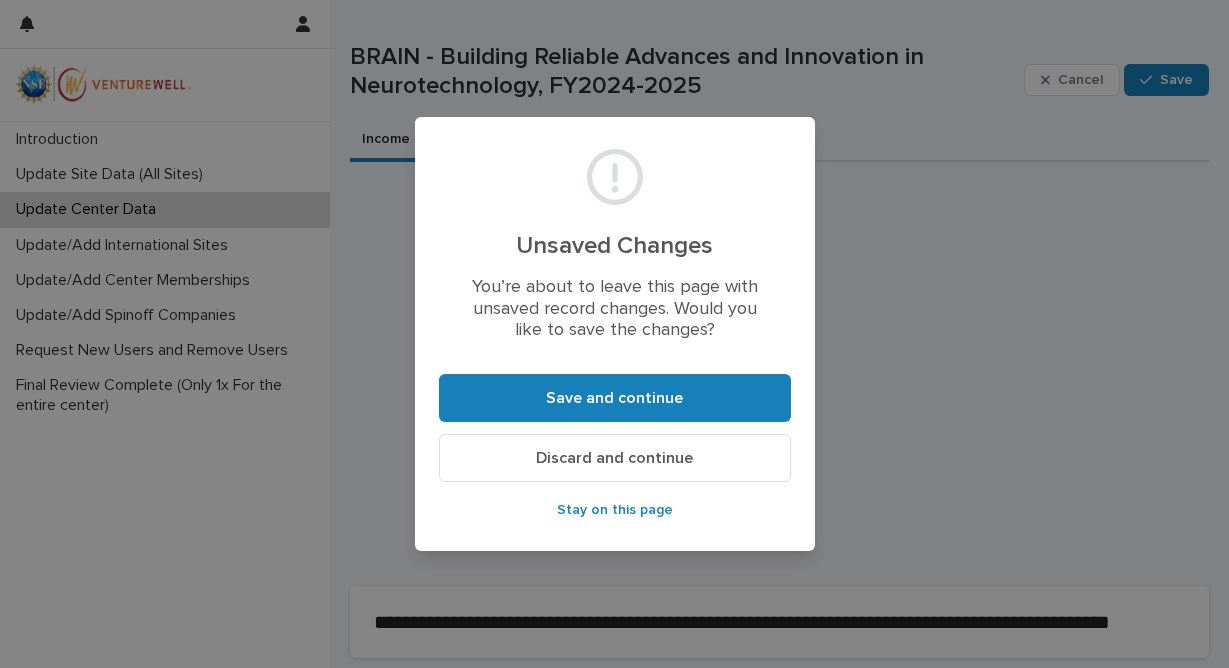 click on "Discard and continue" at bounding box center (614, 458) 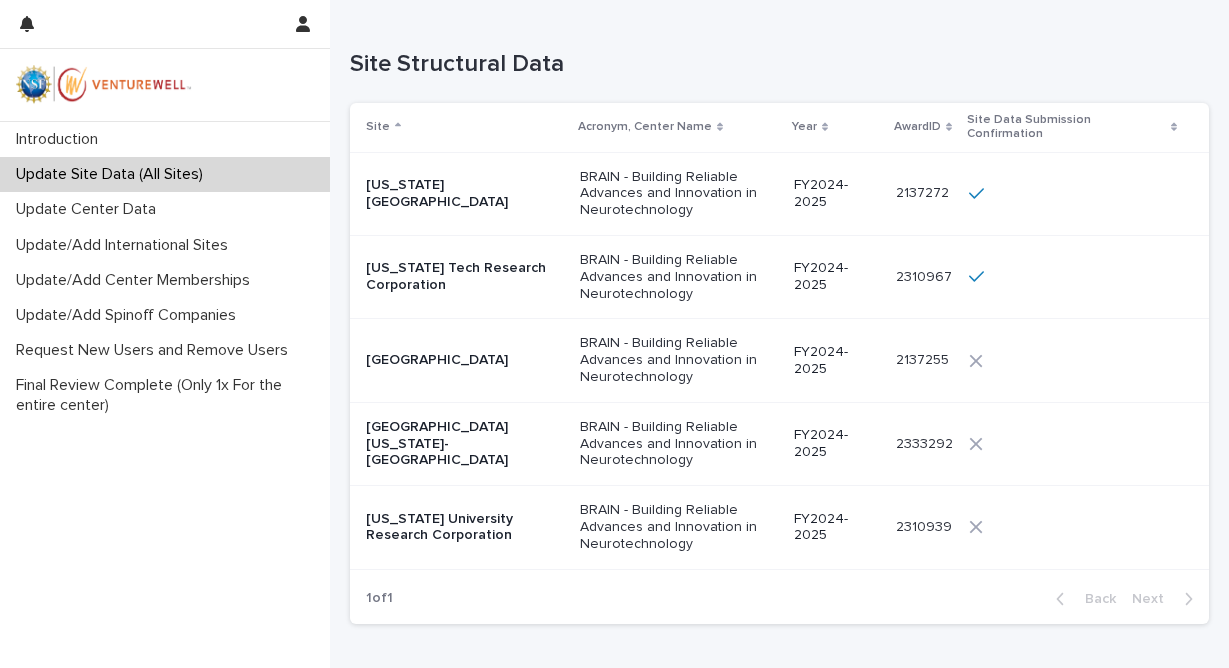 scroll, scrollTop: 197, scrollLeft: 0, axis: vertical 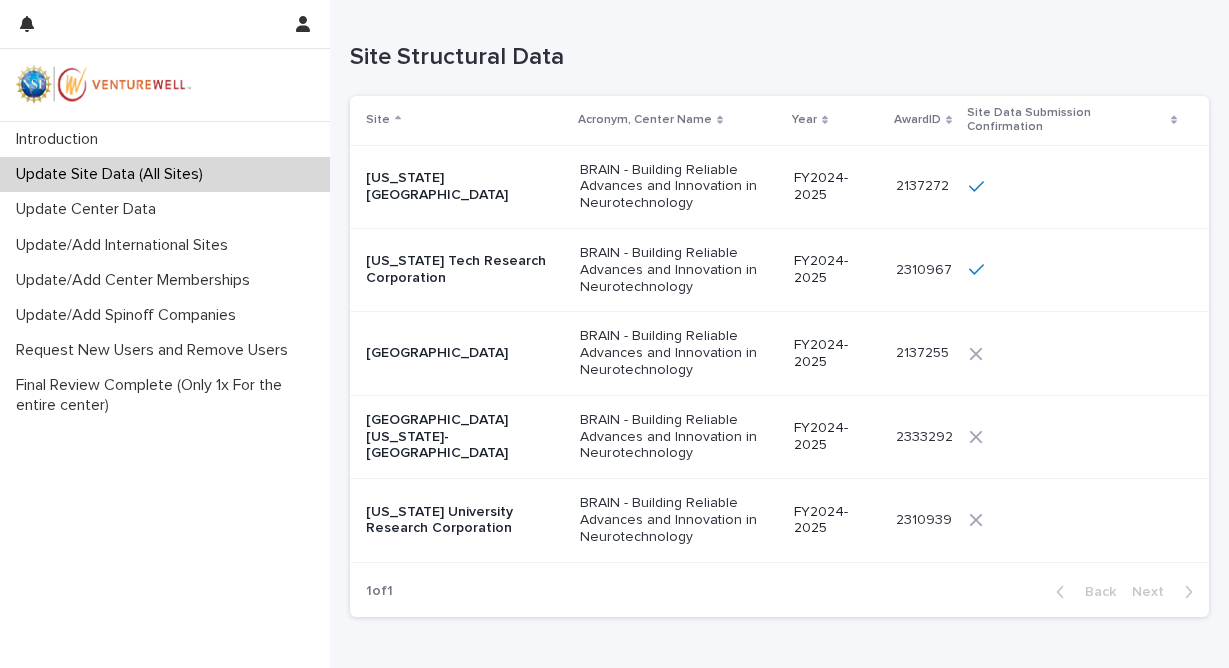 click on "[GEOGRAPHIC_DATA][US_STATE]-[GEOGRAPHIC_DATA]" at bounding box center [465, 437] 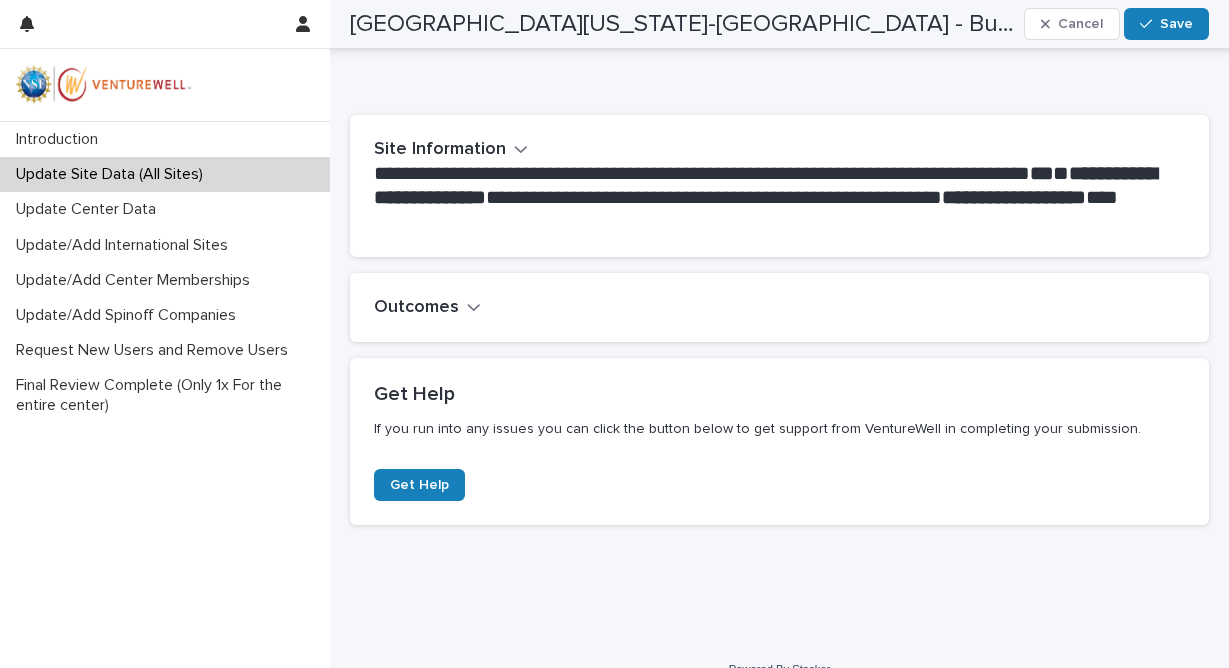 scroll, scrollTop: 403, scrollLeft: 0, axis: vertical 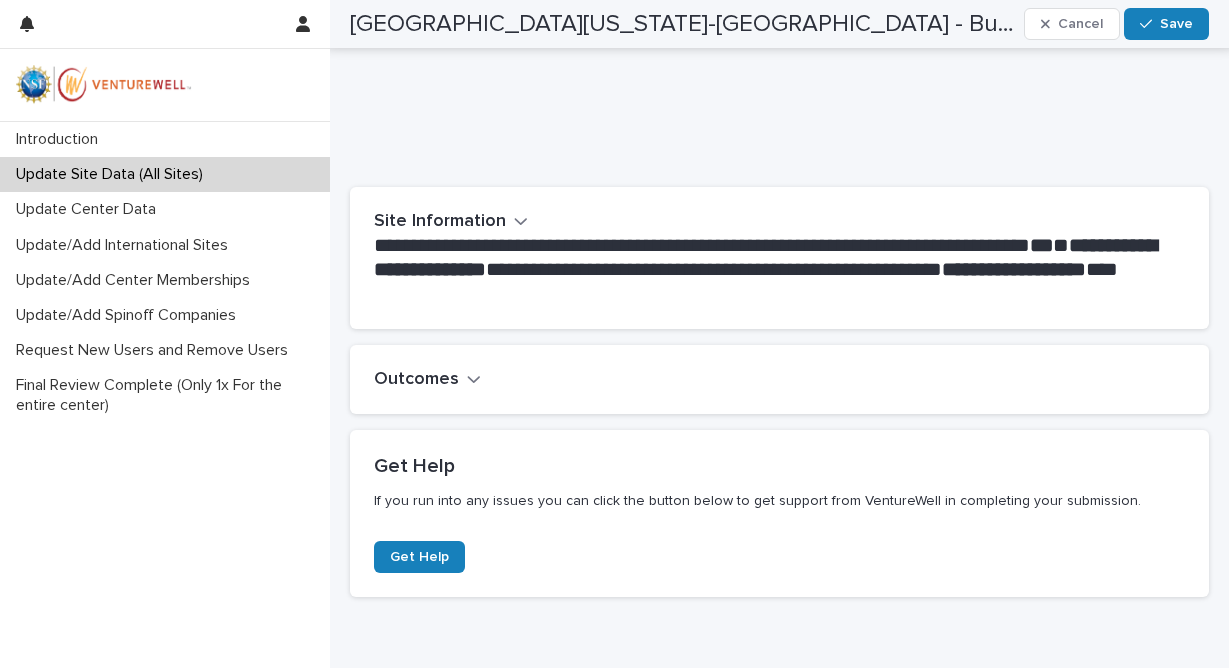 click on "Outcomes" at bounding box center (416, 380) 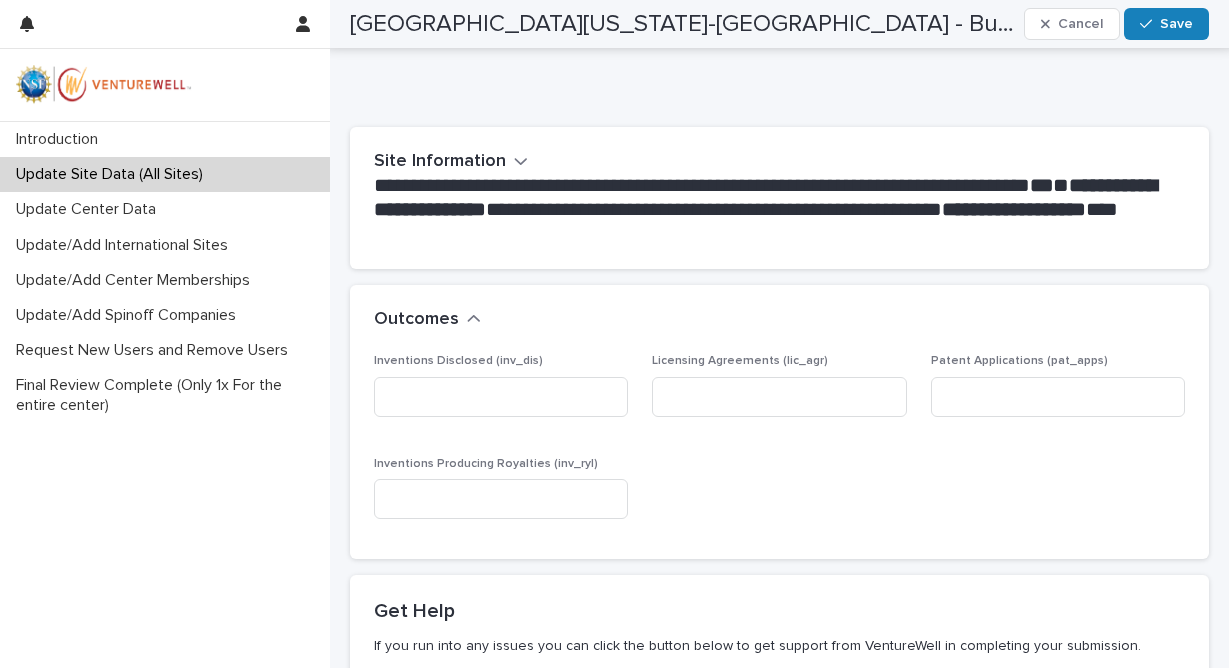 scroll, scrollTop: 386, scrollLeft: 0, axis: vertical 